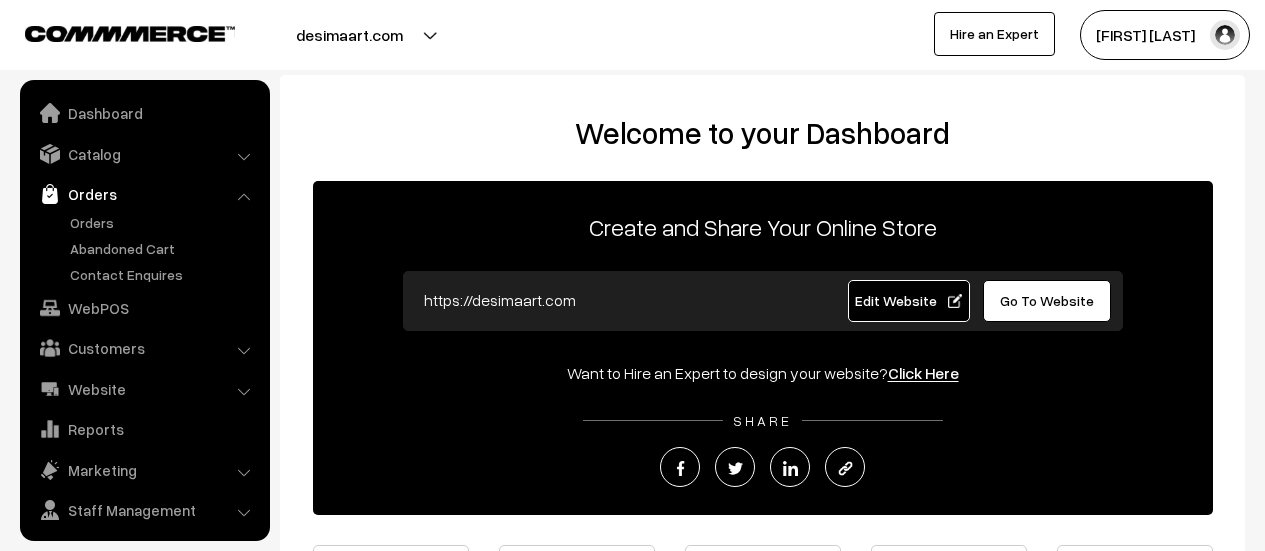 scroll, scrollTop: 0, scrollLeft: 0, axis: both 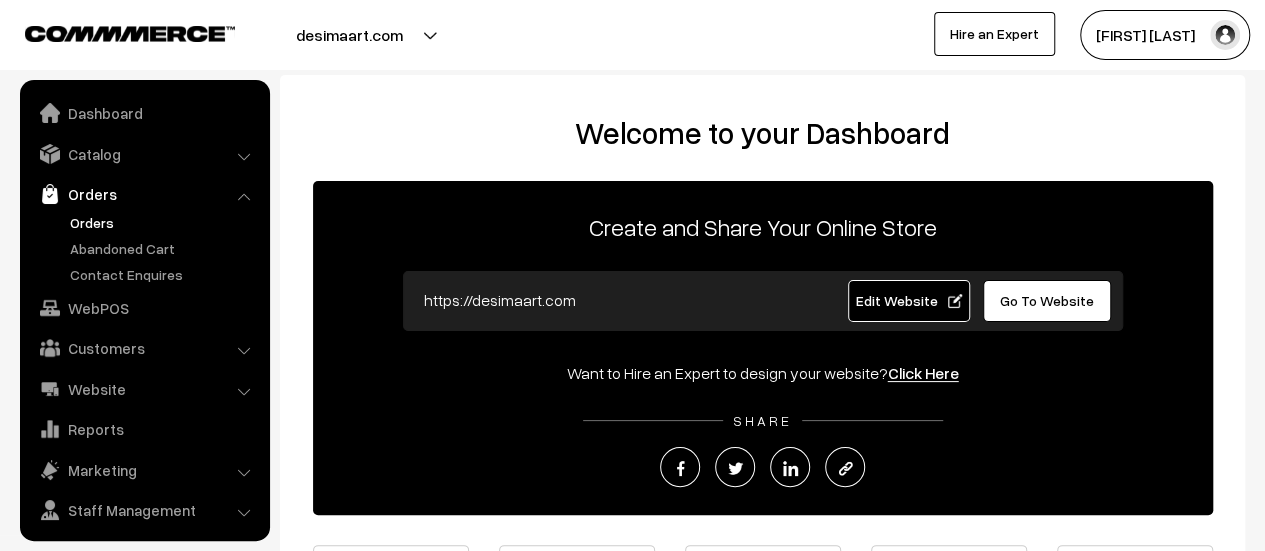 click on "Orders" at bounding box center (164, 222) 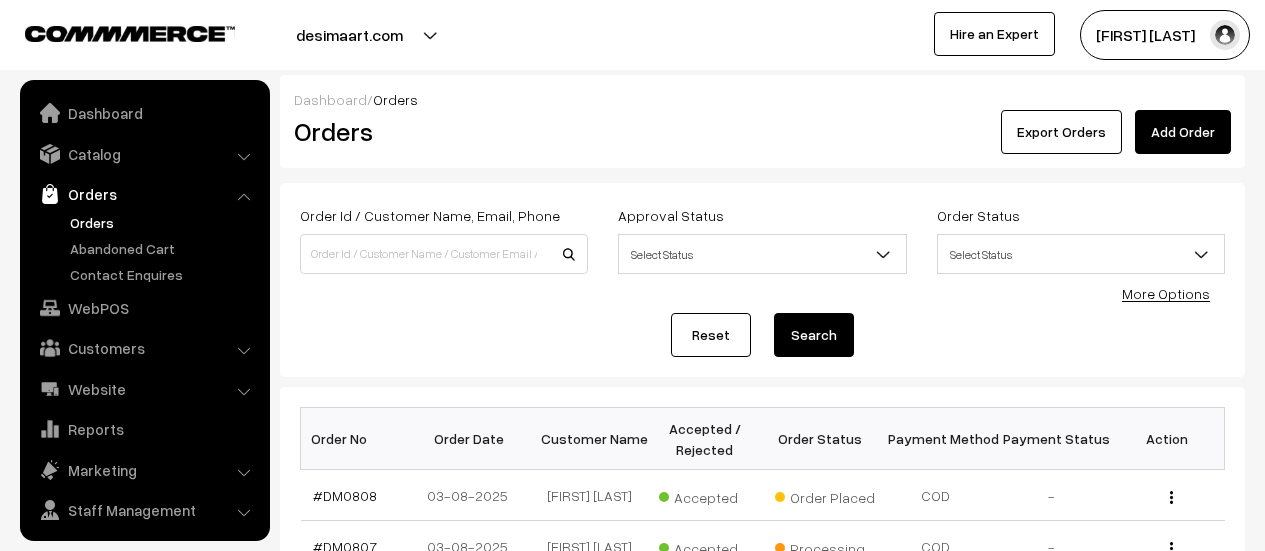 scroll, scrollTop: 0, scrollLeft: 0, axis: both 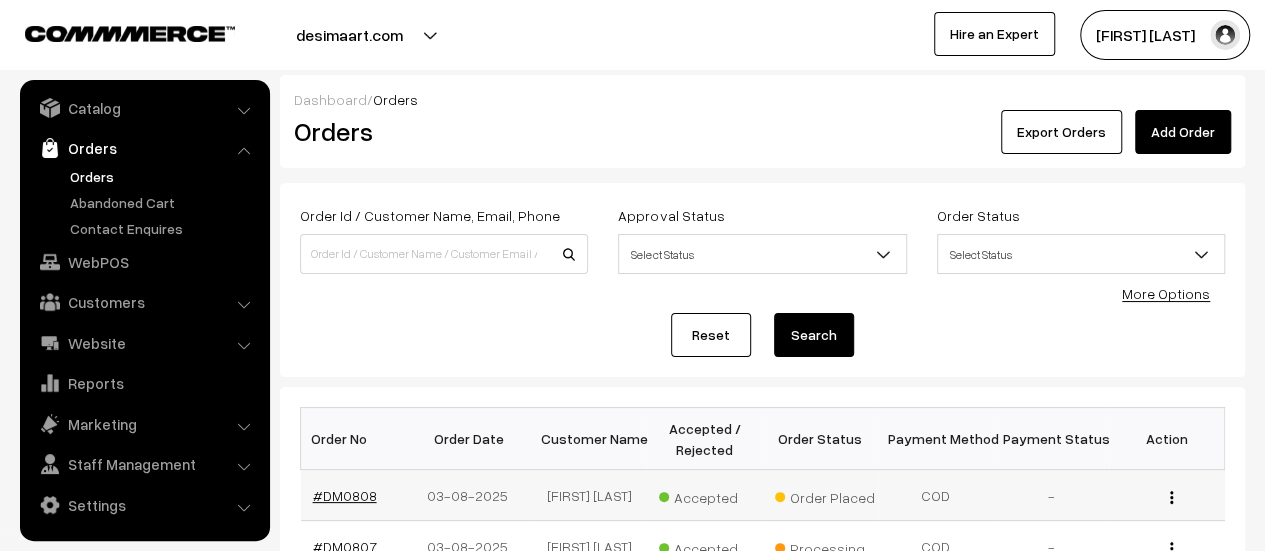 click on "#DM0808" at bounding box center [345, 495] 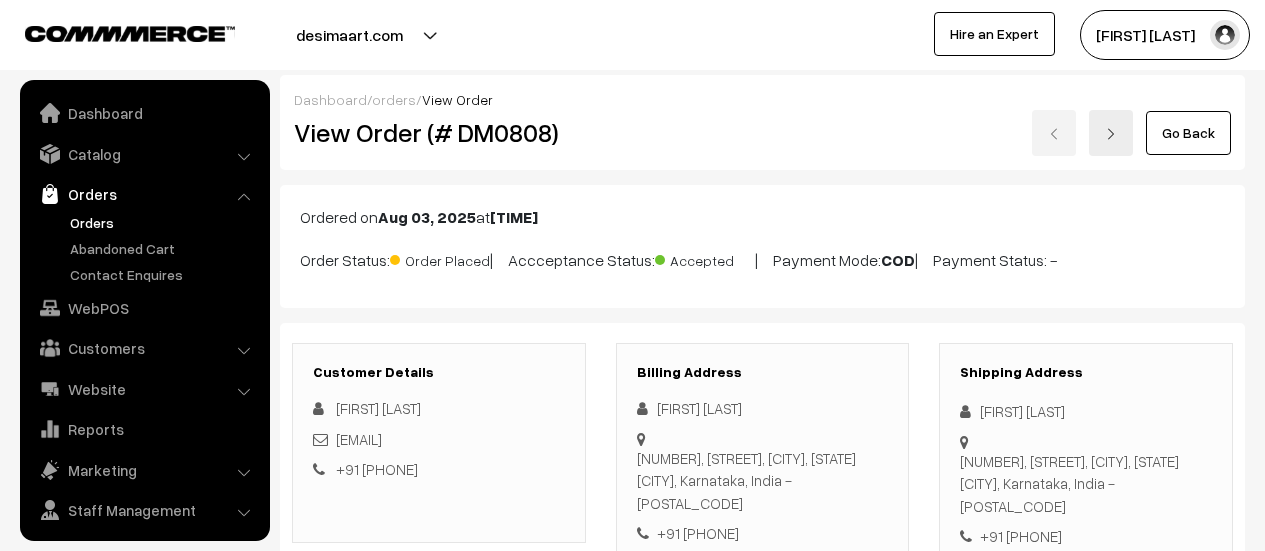 scroll, scrollTop: 0, scrollLeft: 0, axis: both 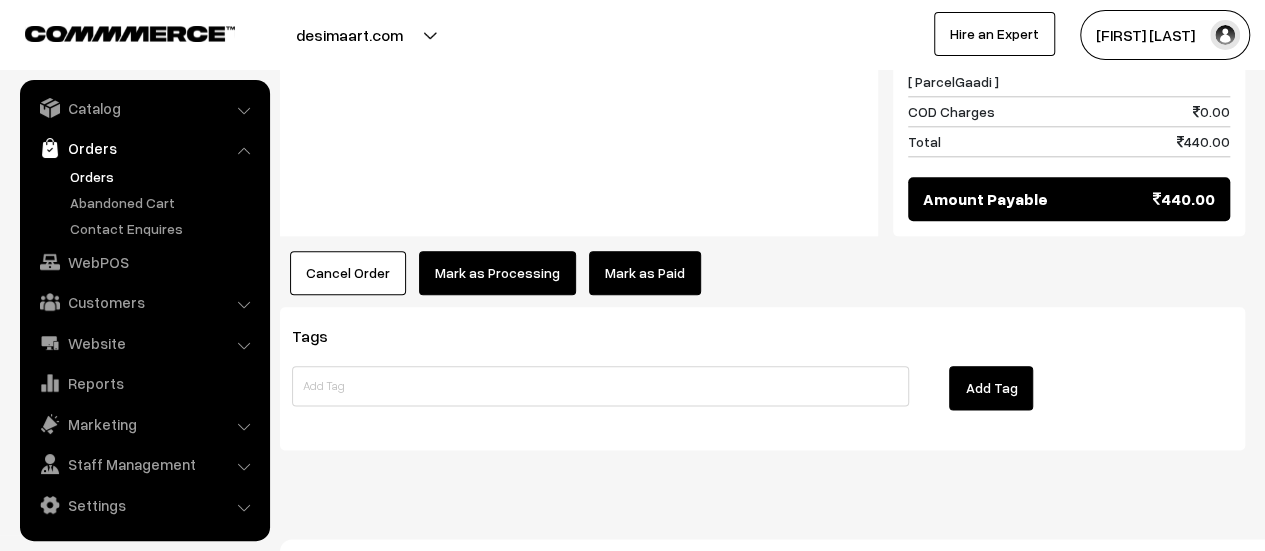 click on "Mark as Processing" at bounding box center [497, 273] 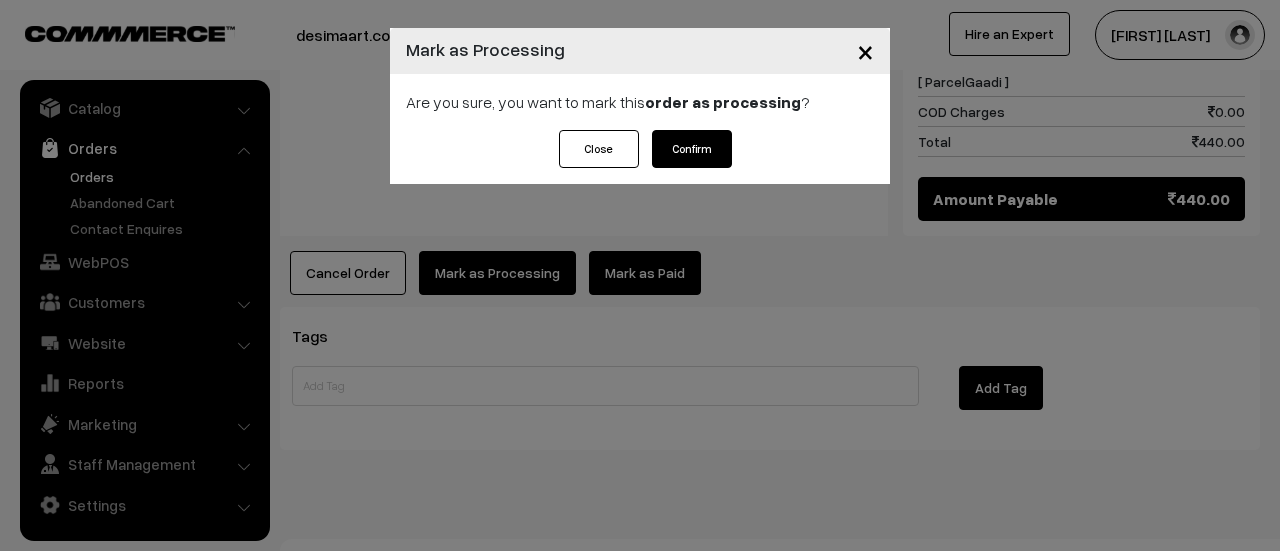 click on "Confirm" at bounding box center [692, 149] 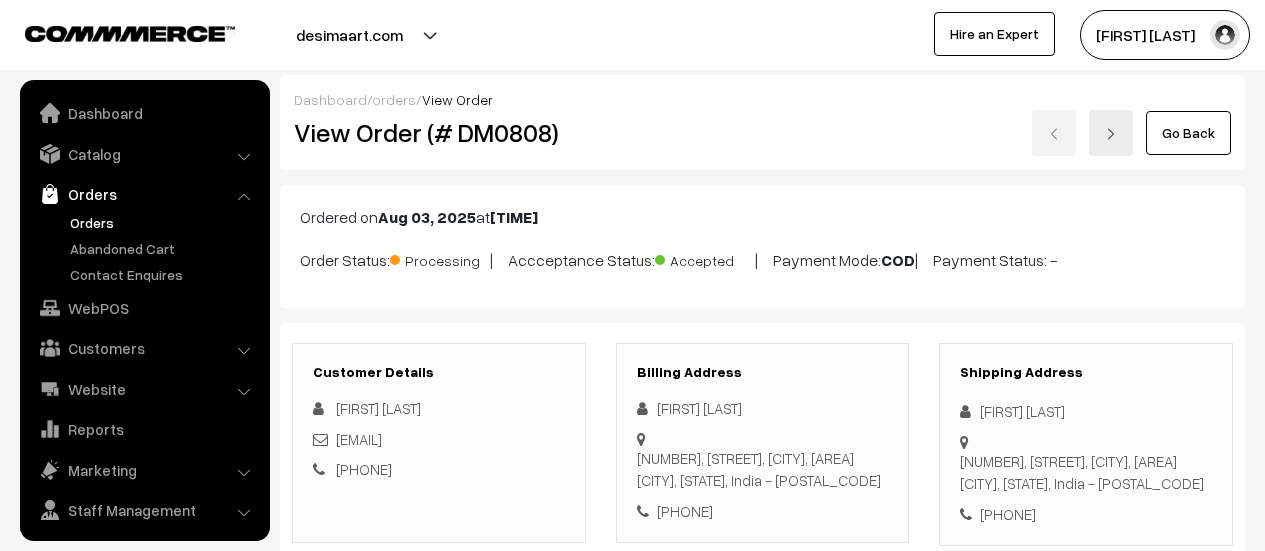 scroll, scrollTop: 0, scrollLeft: 0, axis: both 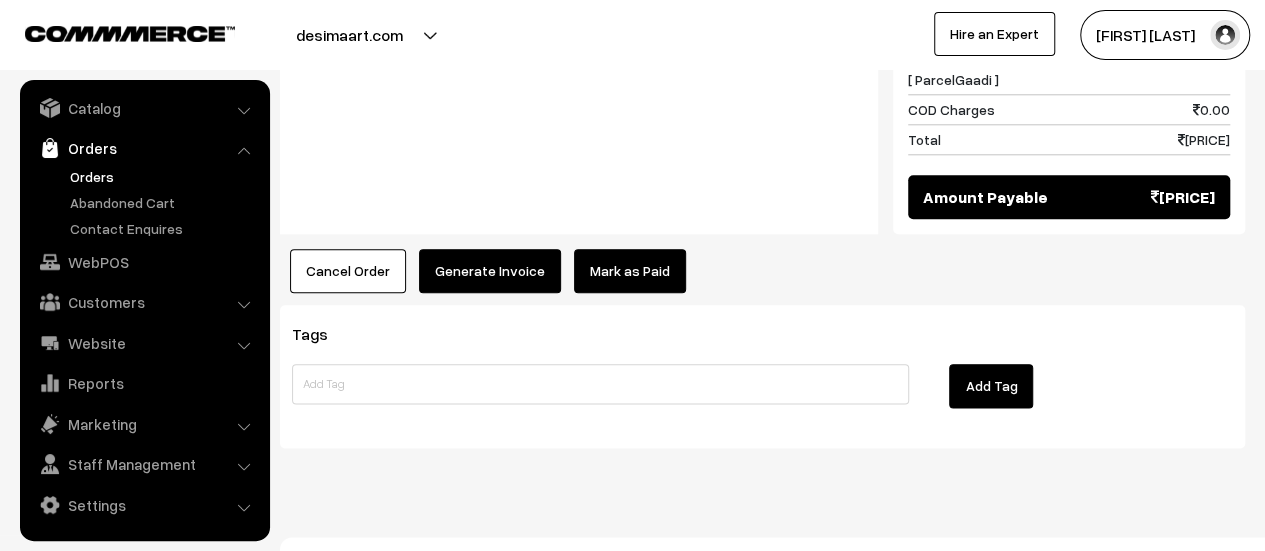 click on "Generate Invoice" at bounding box center (490, 271) 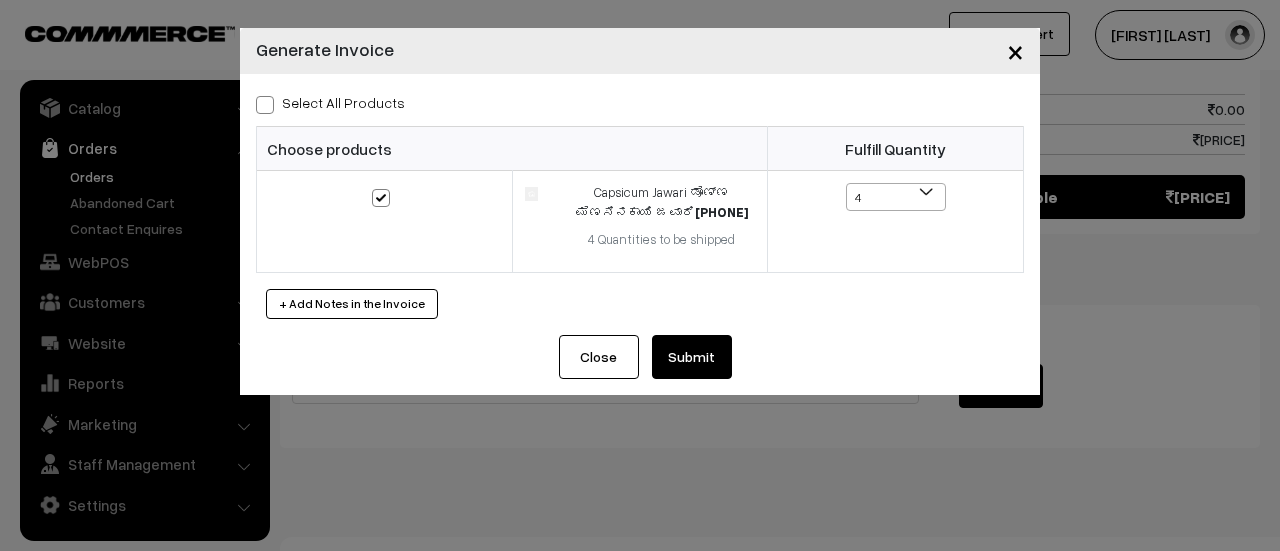 click at bounding box center (265, 105) 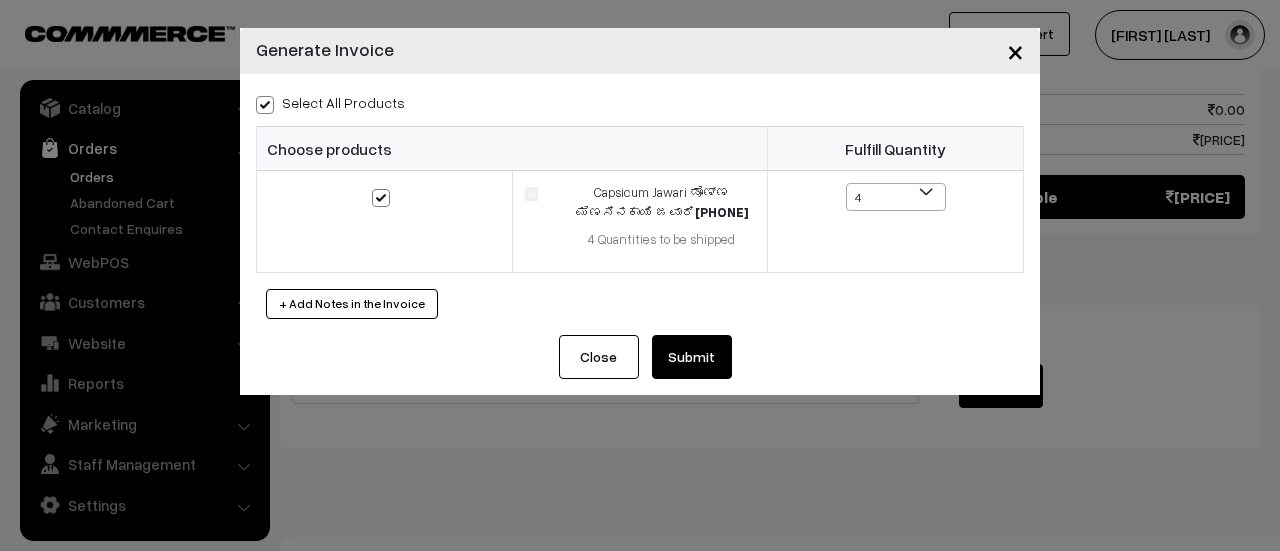 click on "Submit" at bounding box center [692, 357] 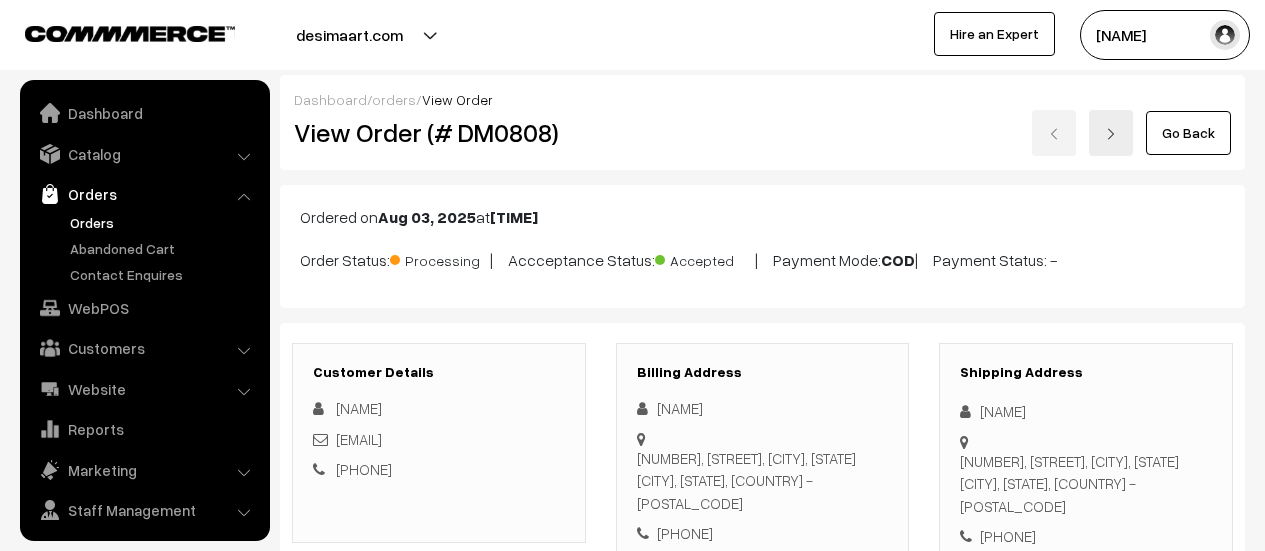 scroll, scrollTop: 1031, scrollLeft: 0, axis: vertical 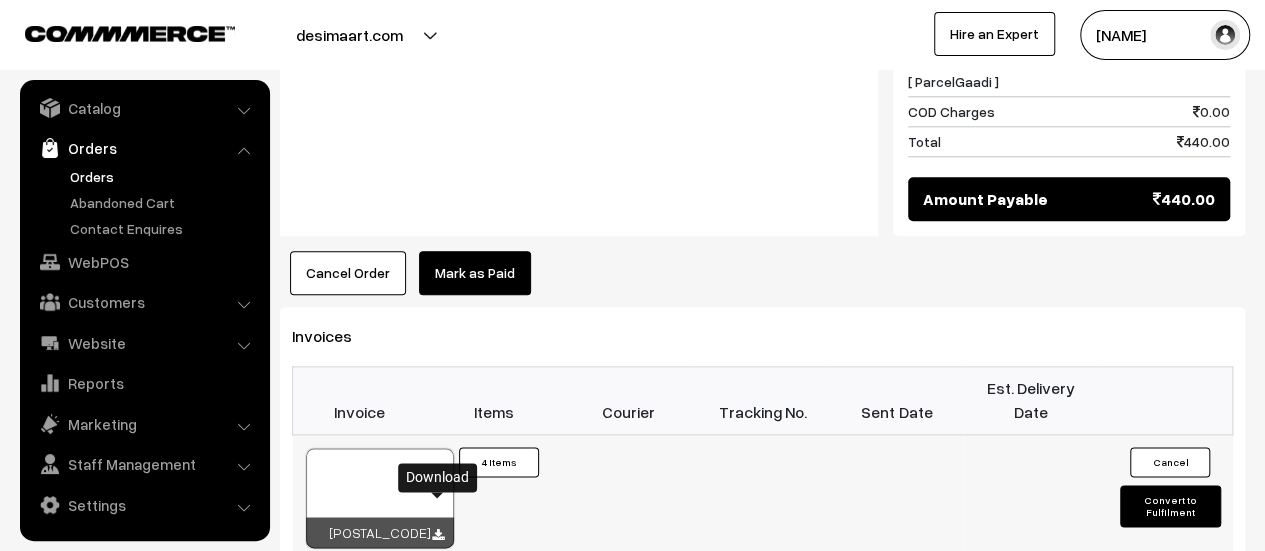 click at bounding box center [438, 535] 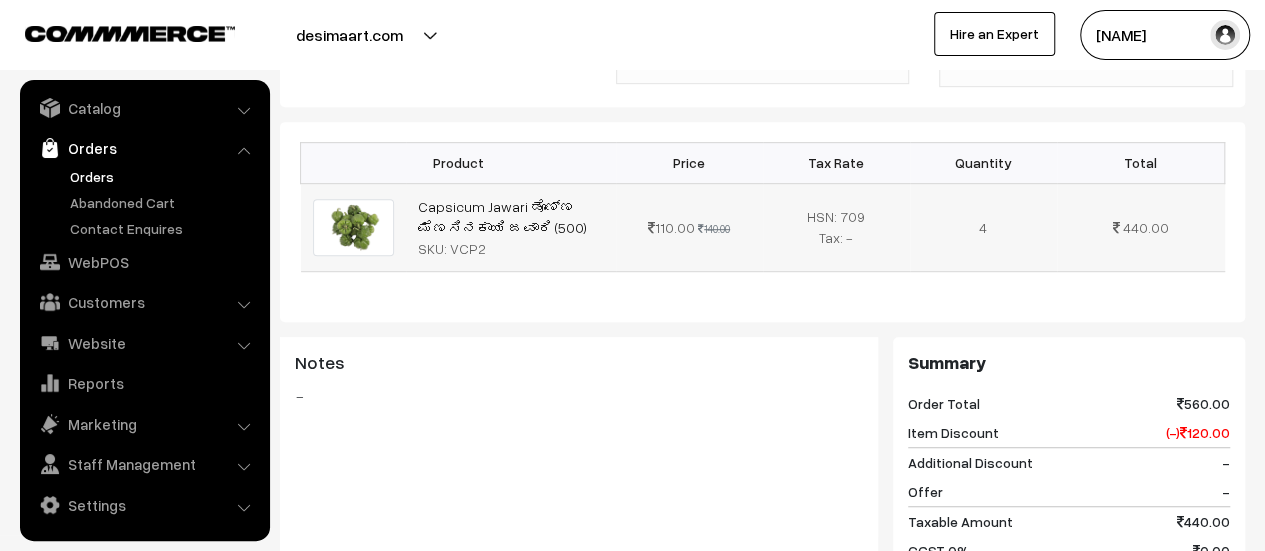 scroll, scrollTop: 487, scrollLeft: 0, axis: vertical 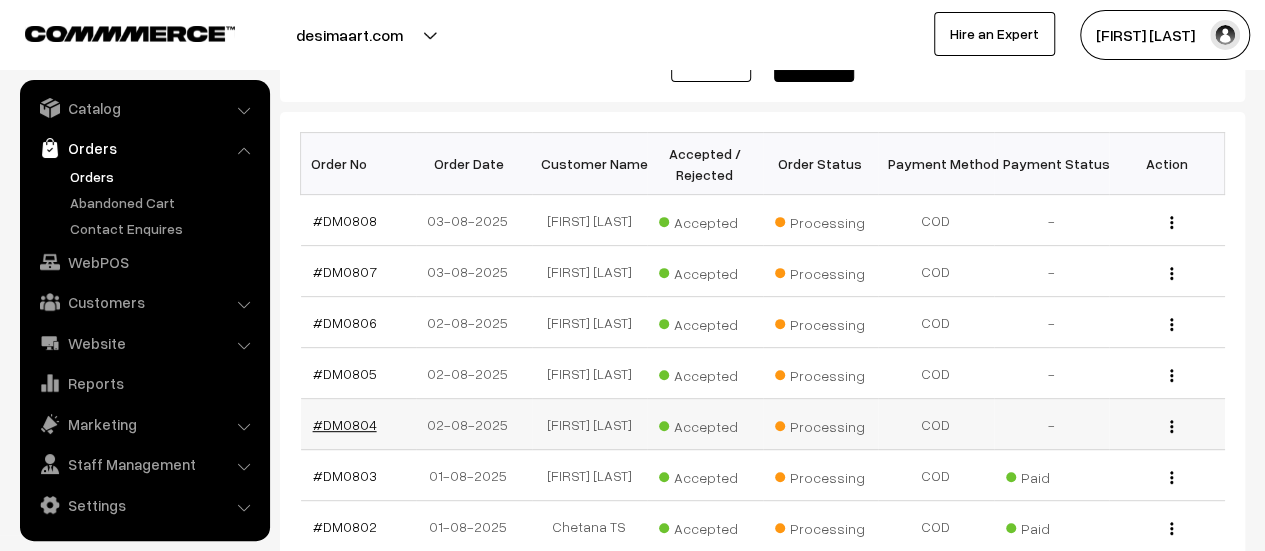 click on "#DM0804" at bounding box center (345, 424) 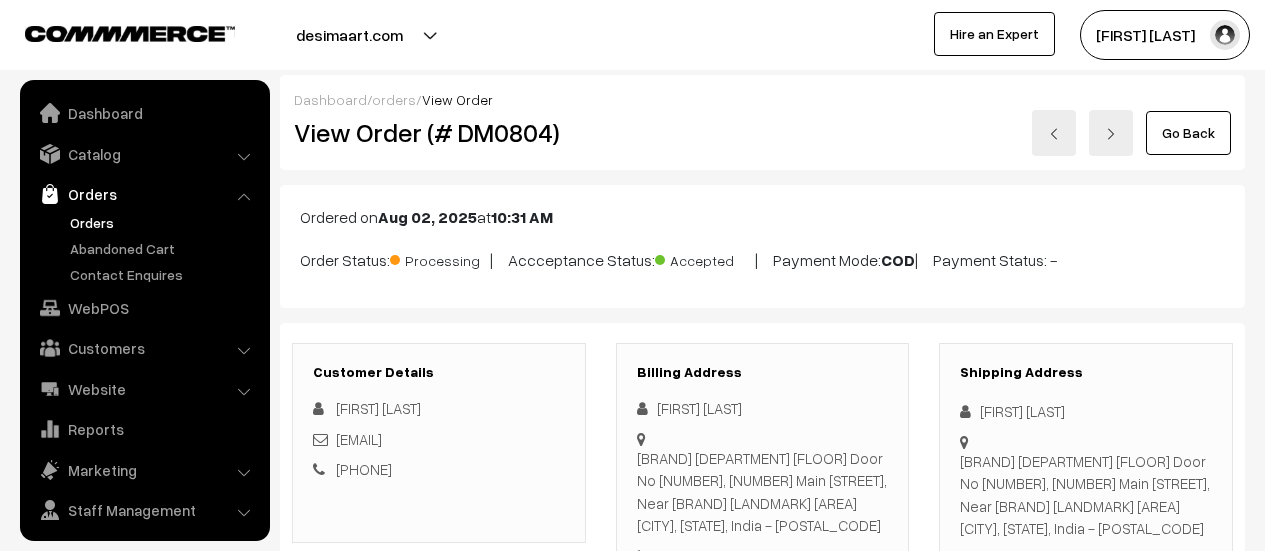 scroll, scrollTop: 0, scrollLeft: 0, axis: both 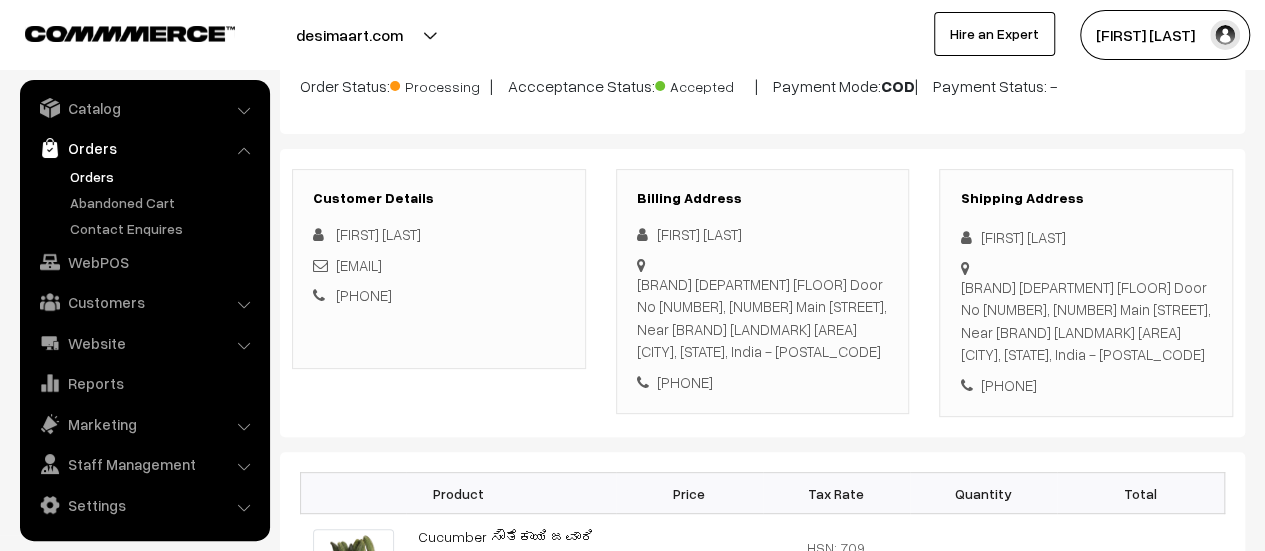 drag, startPoint x: 636, startPoint y: 282, endPoint x: 879, endPoint y: 347, distance: 251.54324 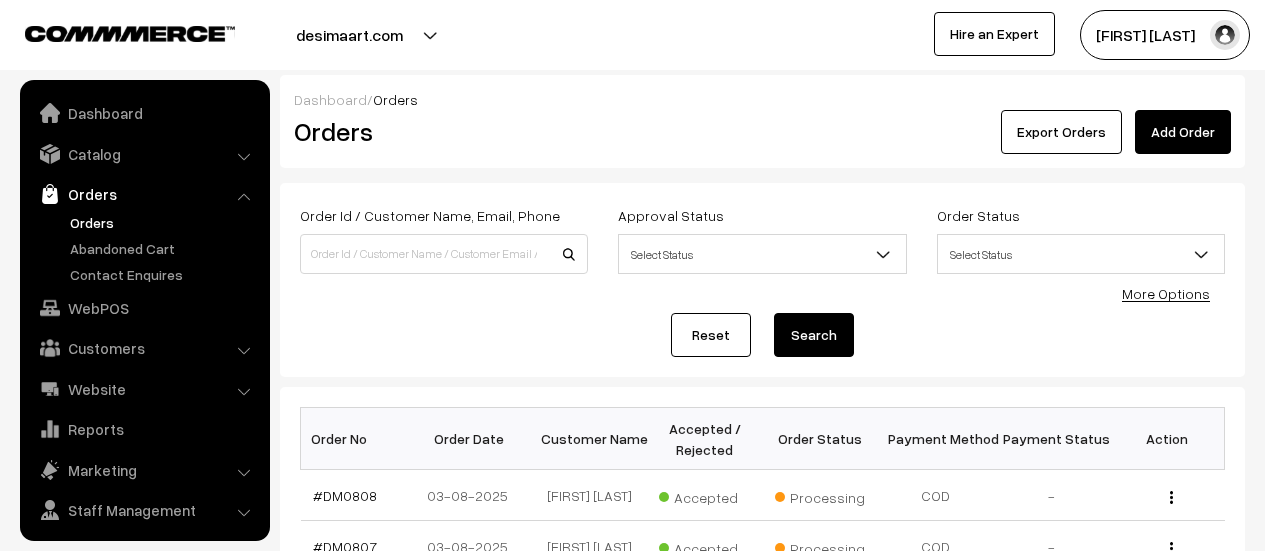 scroll, scrollTop: 275, scrollLeft: 0, axis: vertical 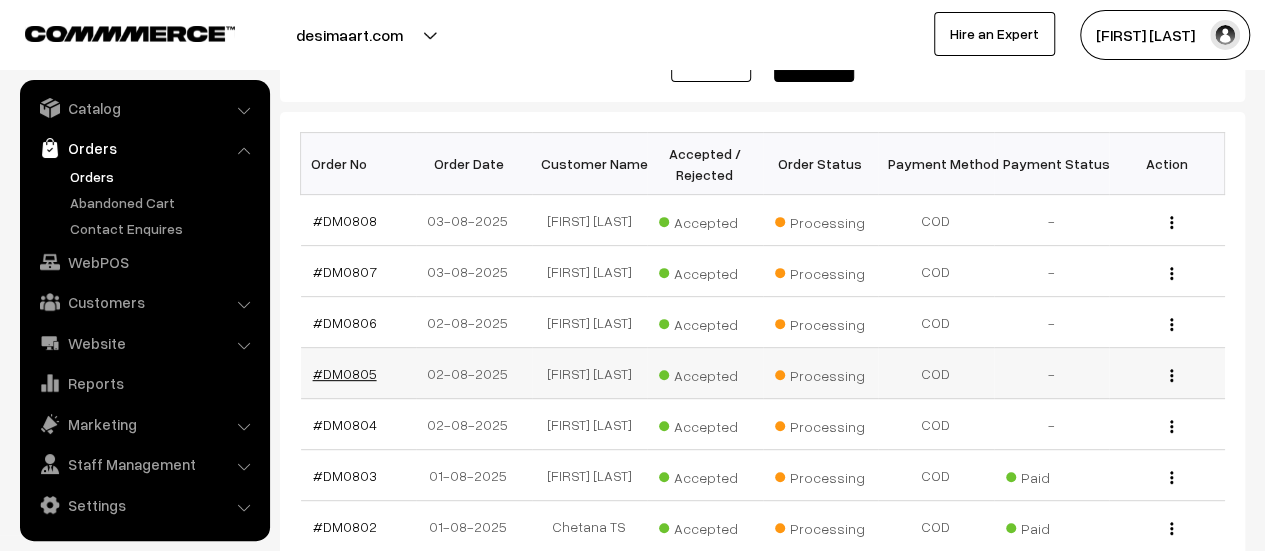 click on "#DM0805" at bounding box center [345, 373] 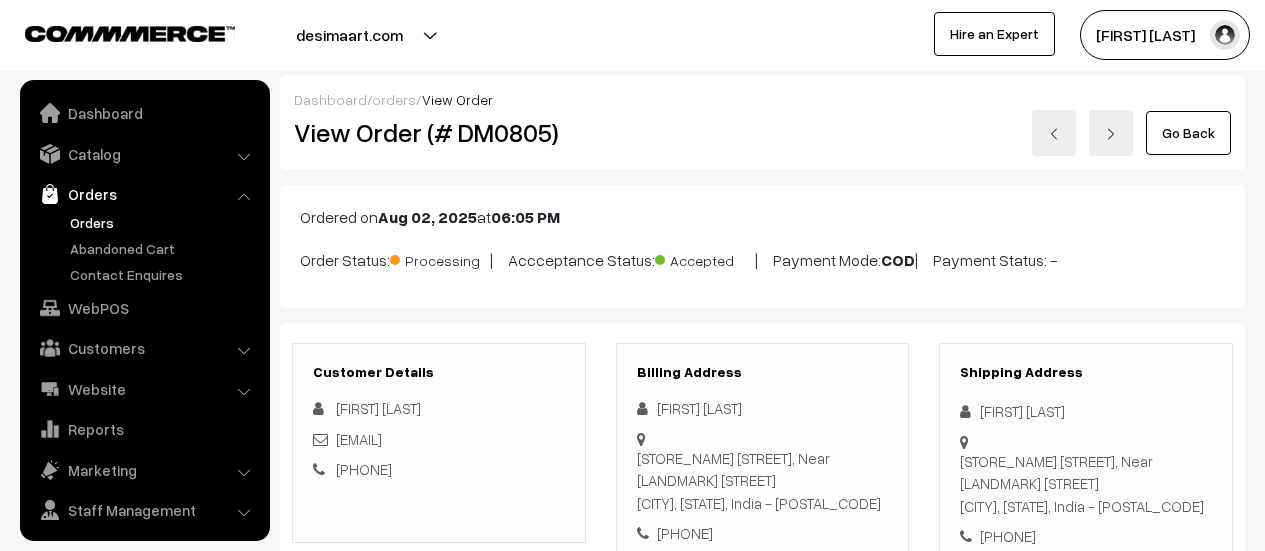 scroll, scrollTop: 160, scrollLeft: 0, axis: vertical 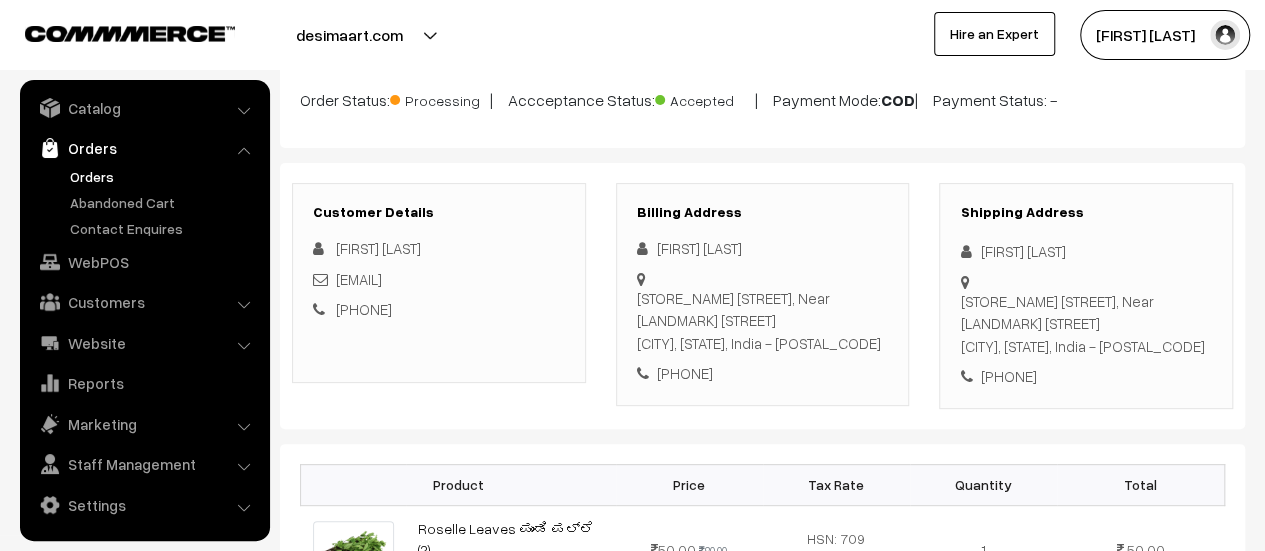 drag, startPoint x: 637, startPoint y: 295, endPoint x: 866, endPoint y: 361, distance: 238.32121 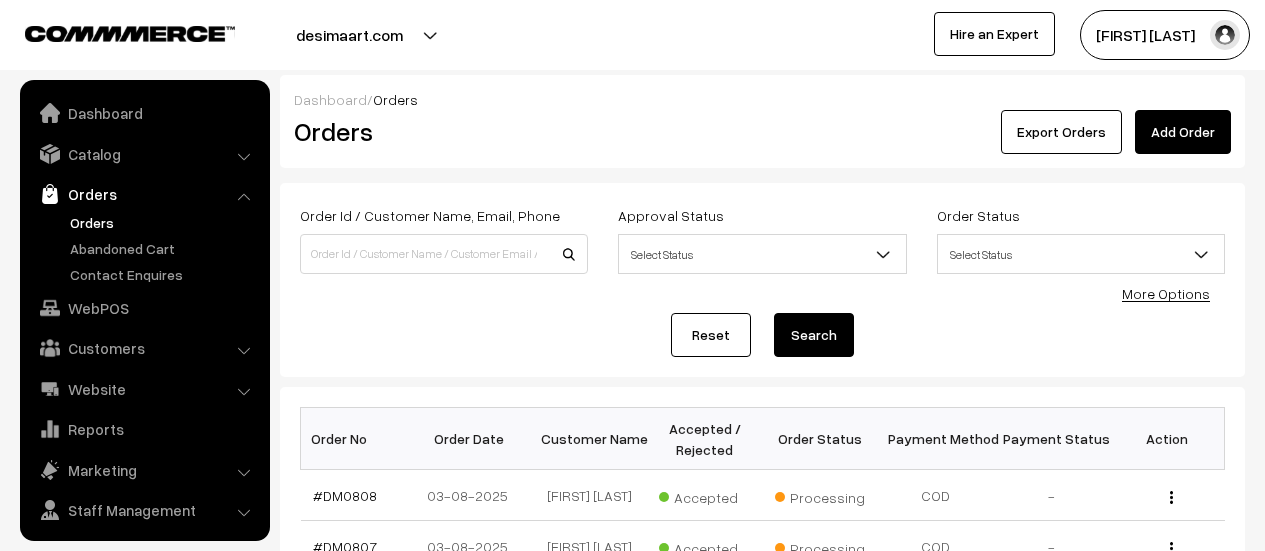 scroll, scrollTop: 275, scrollLeft: 0, axis: vertical 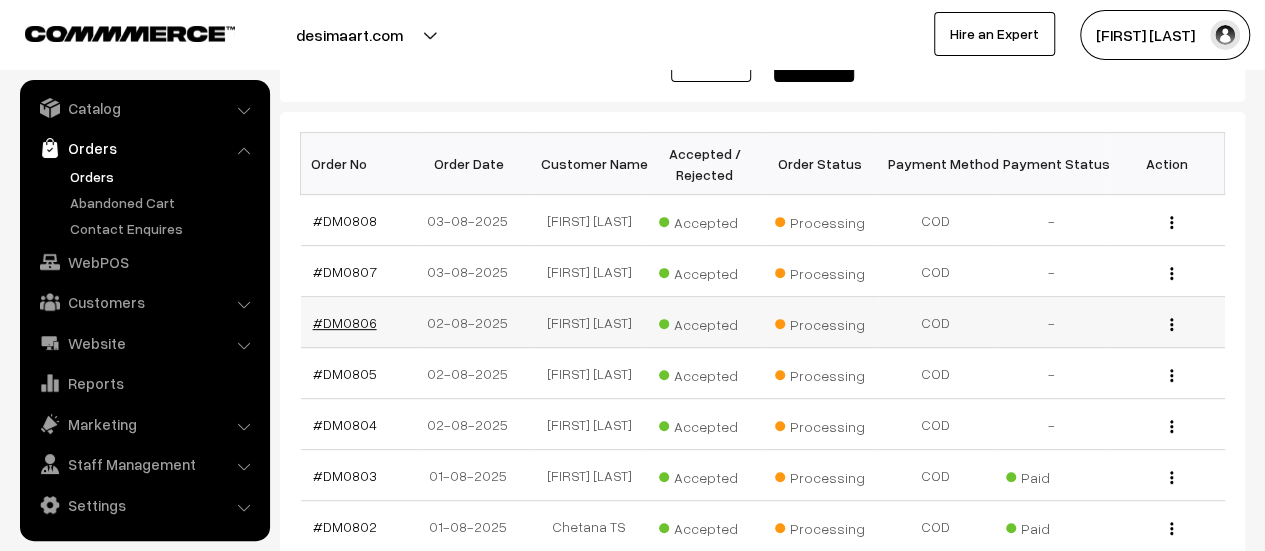 click on "#DM0806" at bounding box center [345, 322] 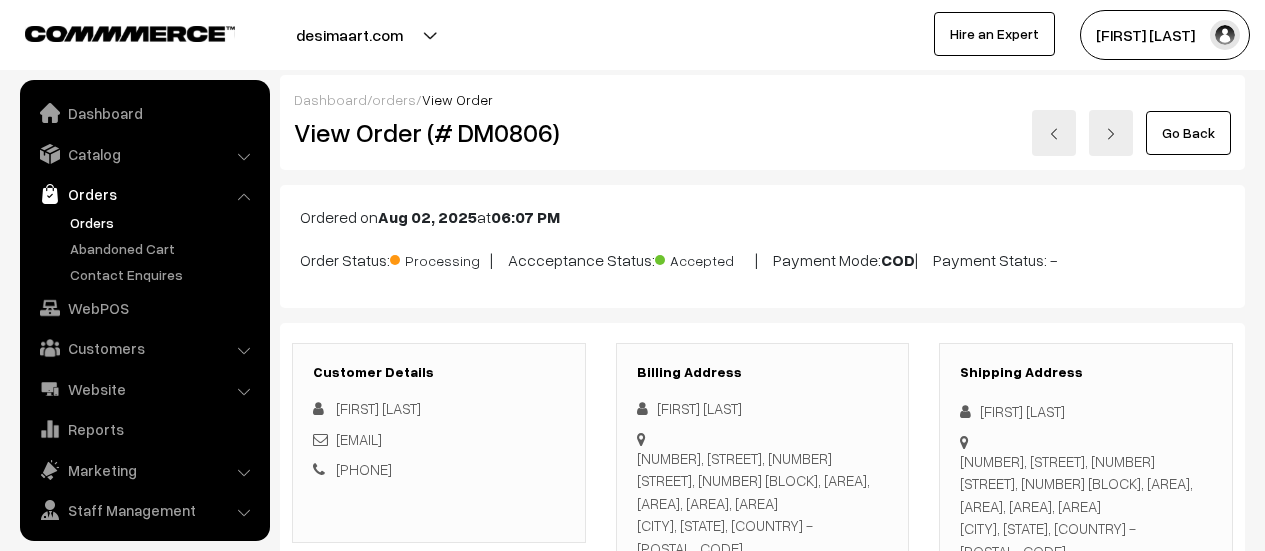 scroll, scrollTop: 0, scrollLeft: 0, axis: both 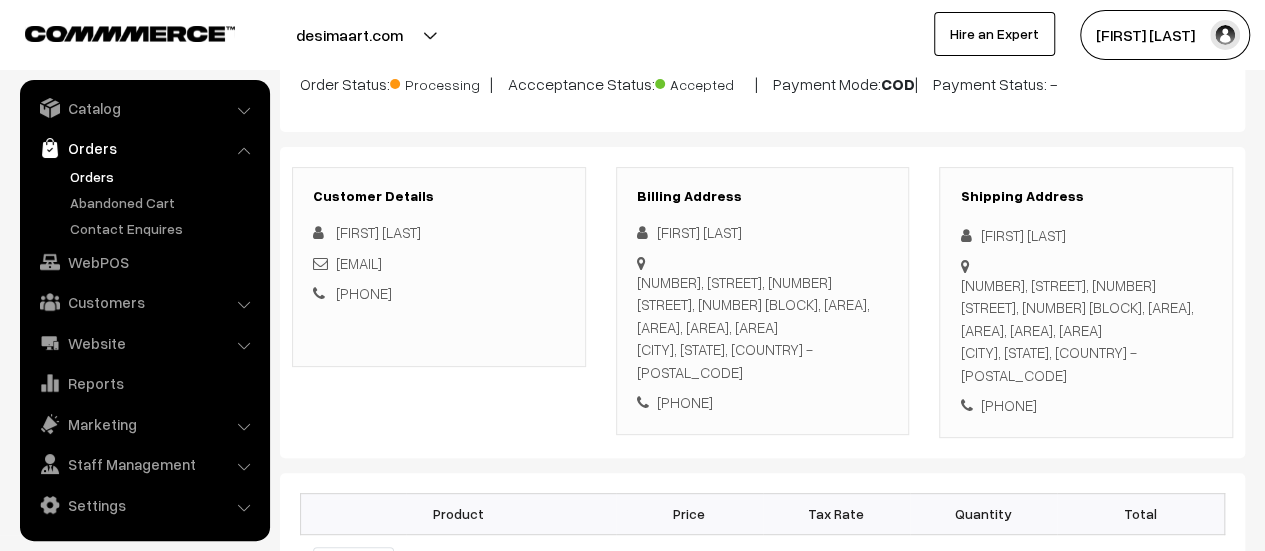 drag, startPoint x: 638, startPoint y: 277, endPoint x: 870, endPoint y: 346, distance: 242.04338 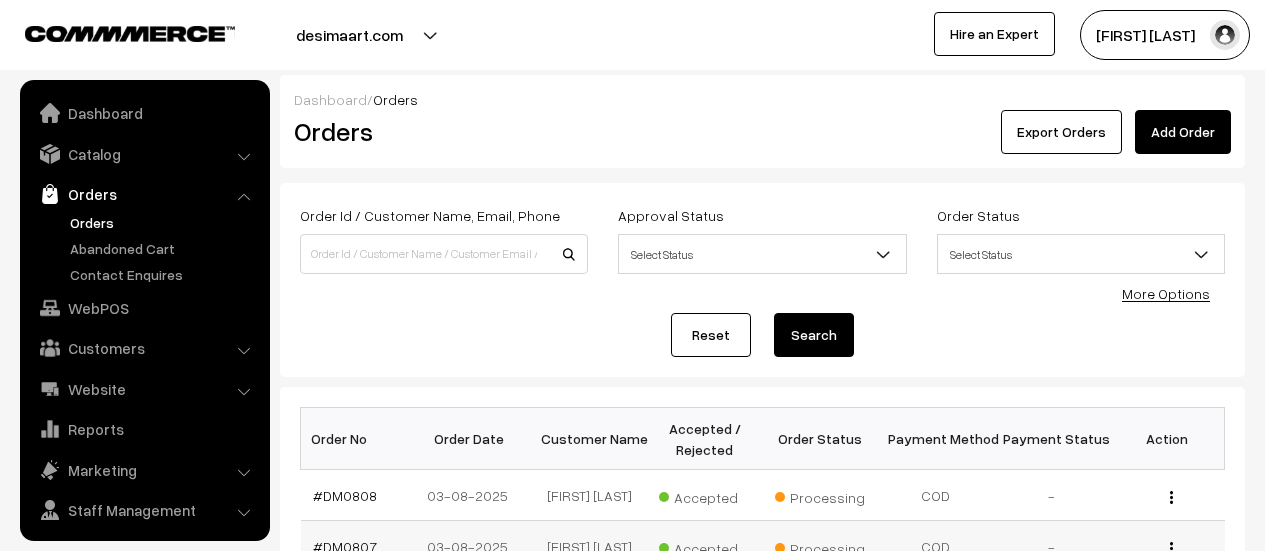 scroll, scrollTop: 275, scrollLeft: 0, axis: vertical 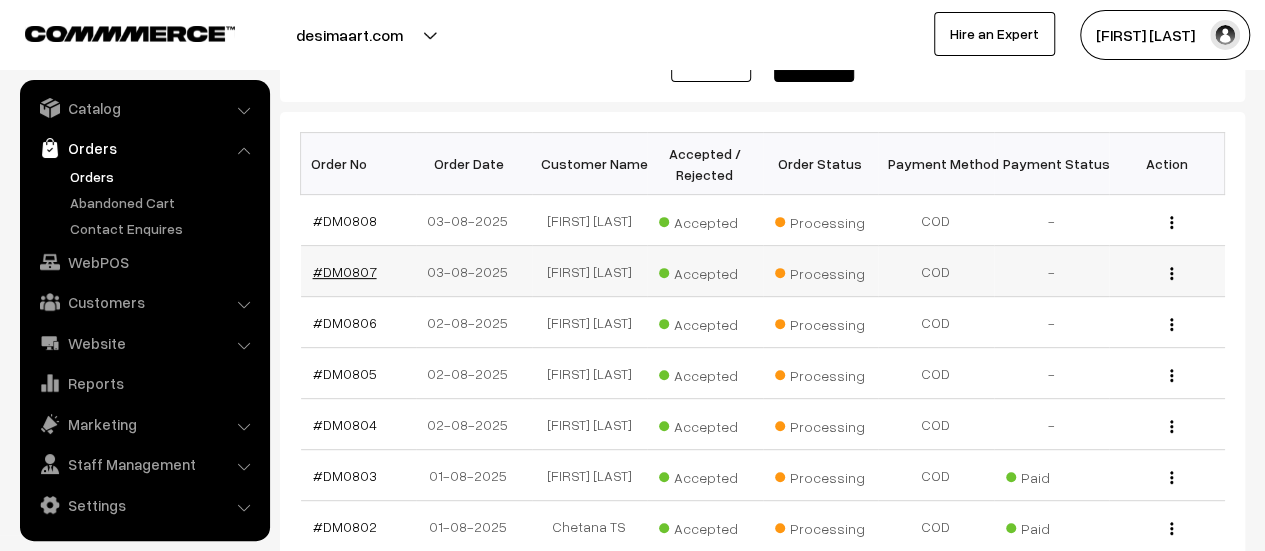 click on "#DM0807" at bounding box center (345, 271) 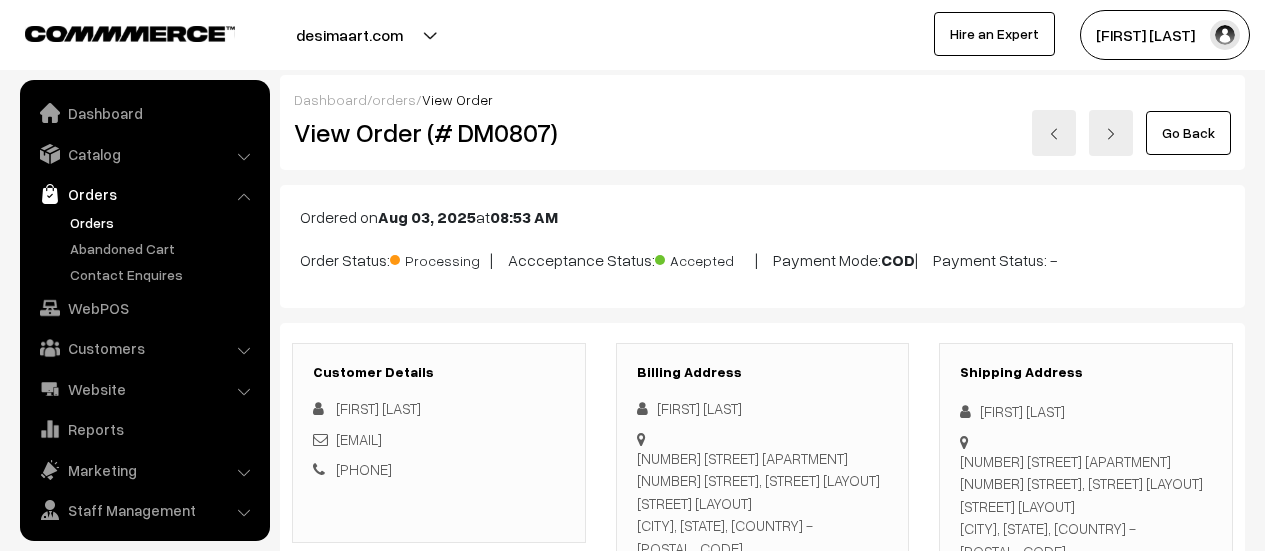 scroll, scrollTop: 130, scrollLeft: 0, axis: vertical 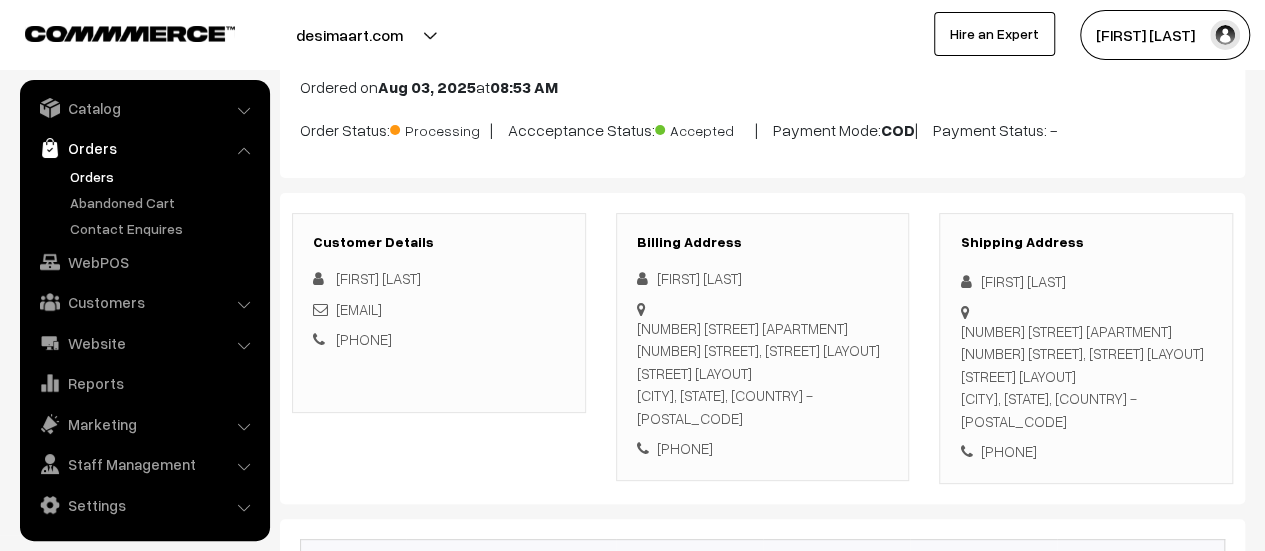 drag, startPoint x: 638, startPoint y: 324, endPoint x: 872, endPoint y: 393, distance: 243.96106 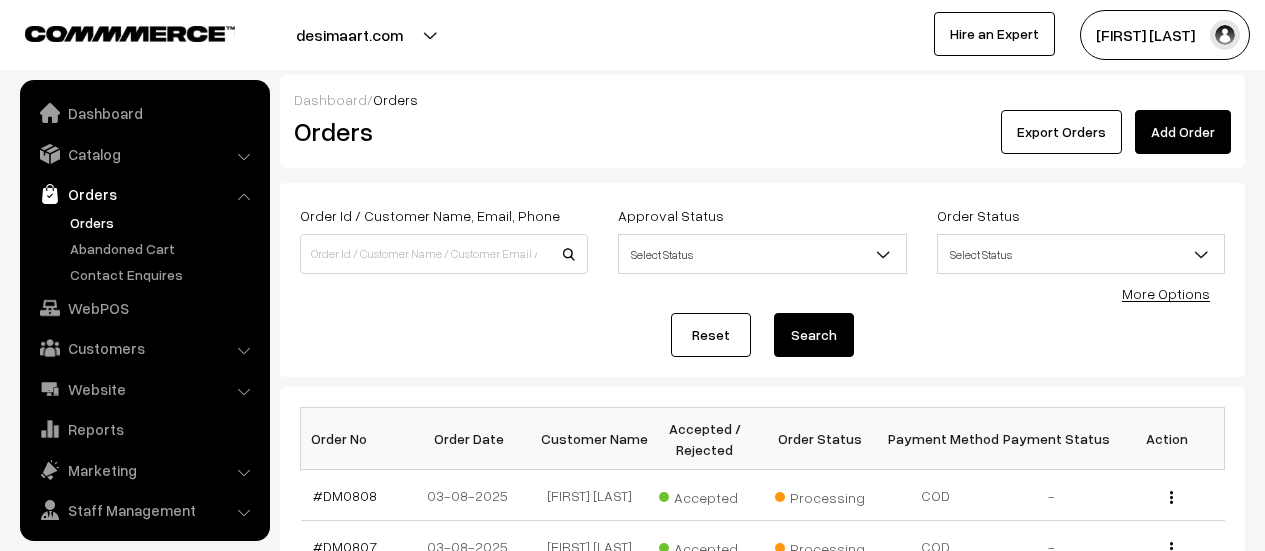 scroll, scrollTop: 275, scrollLeft: 0, axis: vertical 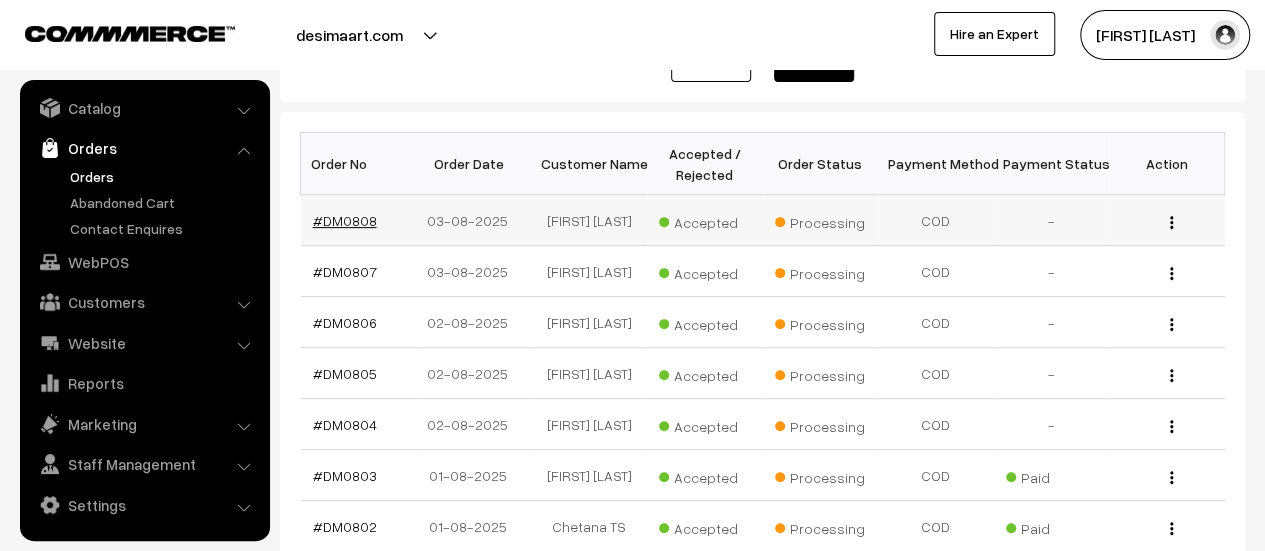 click on "#DM0808" at bounding box center [345, 220] 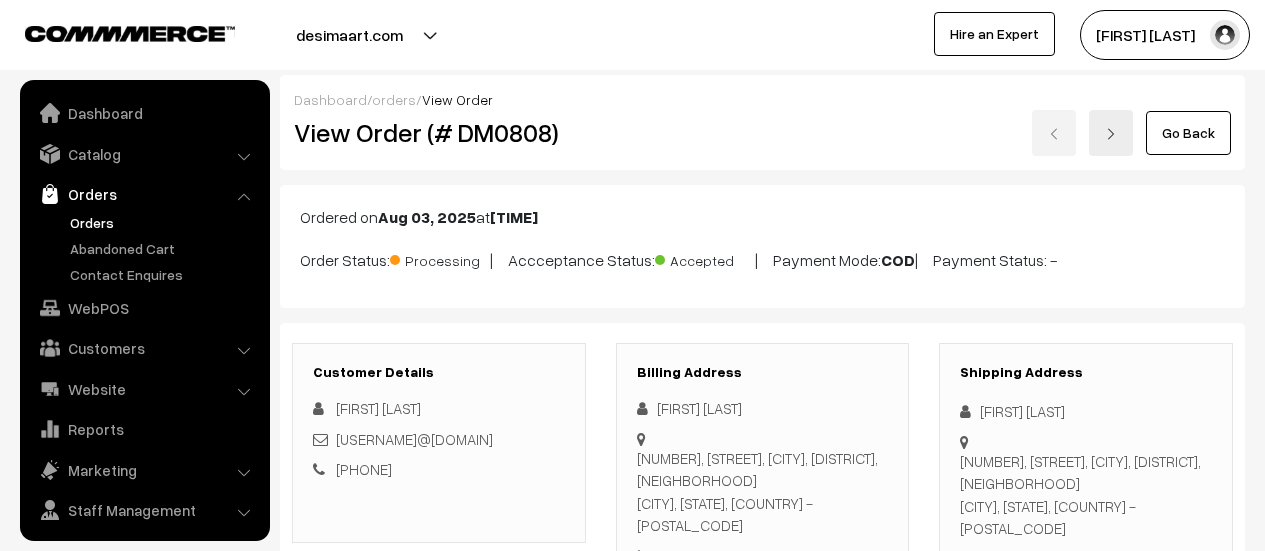 scroll, scrollTop: 0, scrollLeft: 0, axis: both 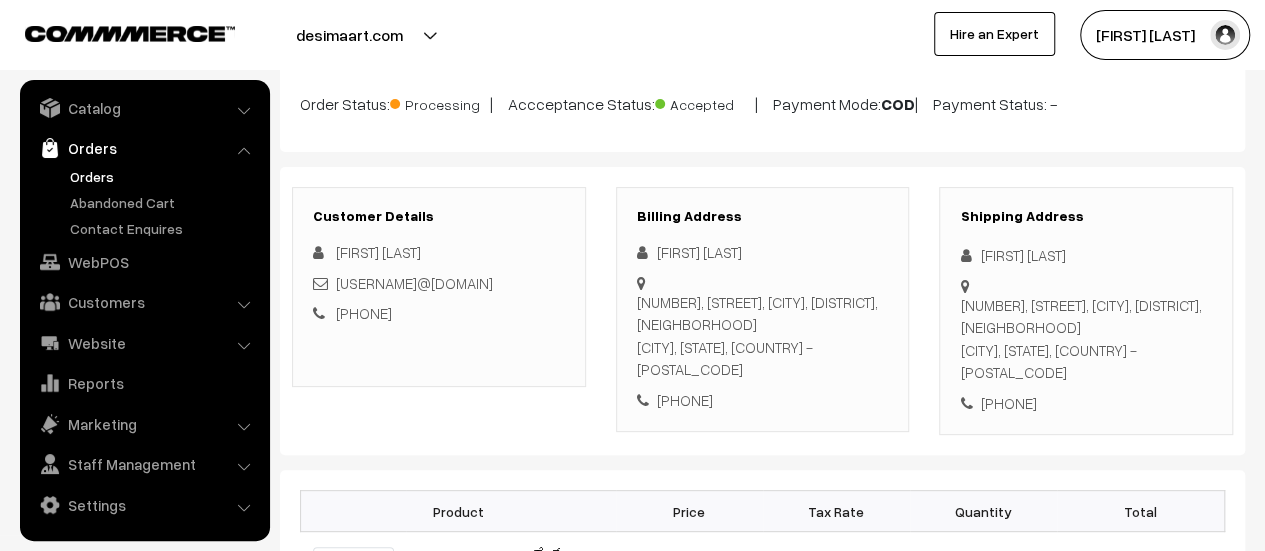 drag, startPoint x: 637, startPoint y: 299, endPoint x: 869, endPoint y: 317, distance: 232.69724 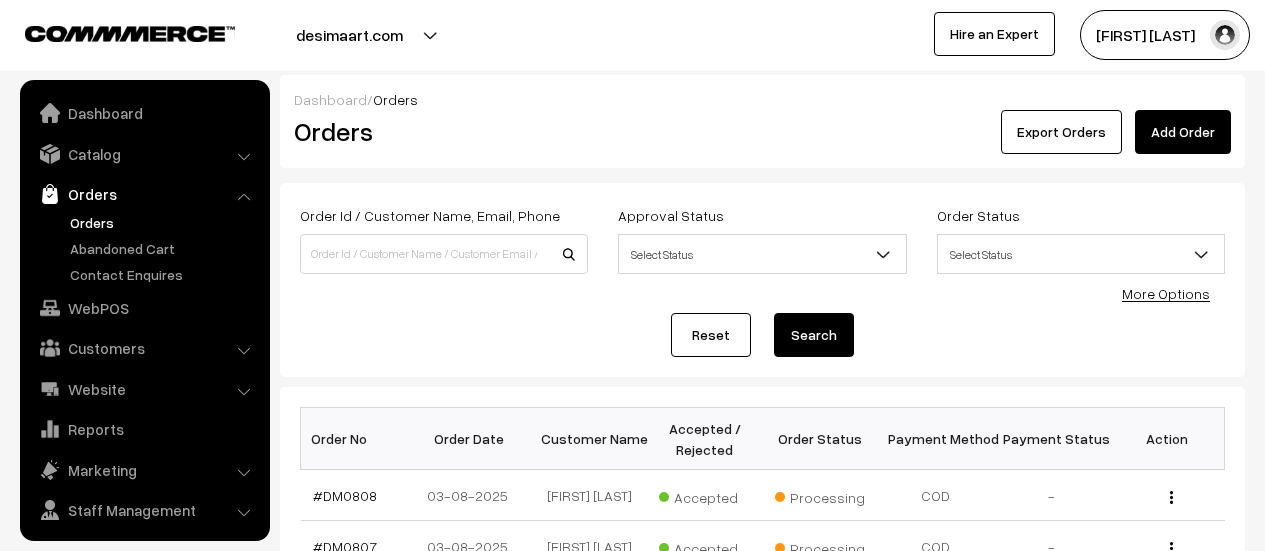 scroll, scrollTop: 275, scrollLeft: 0, axis: vertical 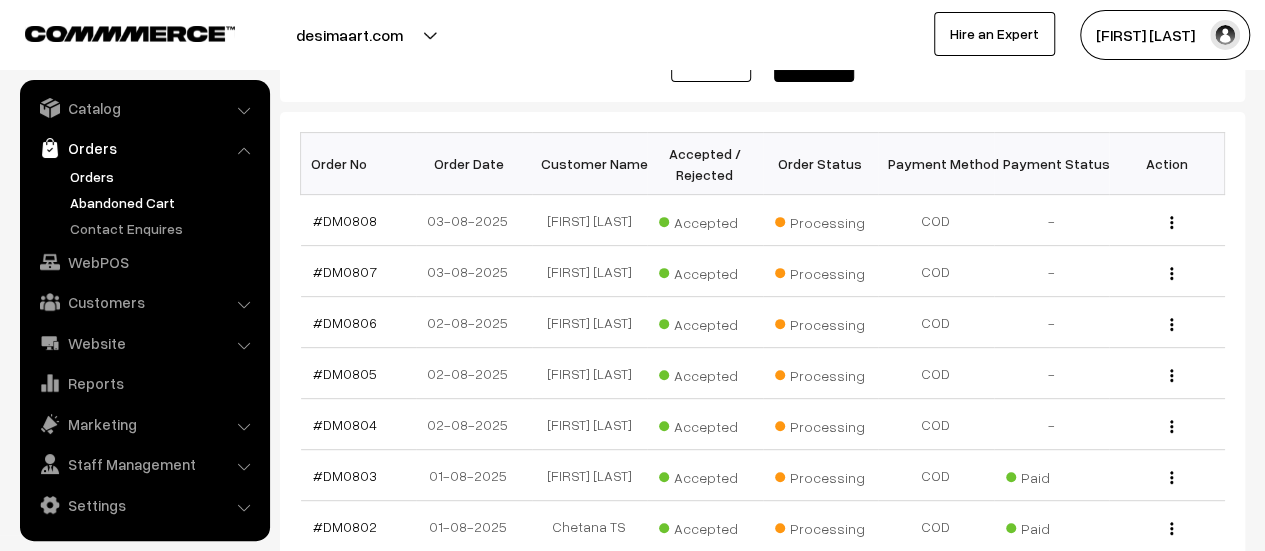 click on "Abandoned Cart" at bounding box center (164, 202) 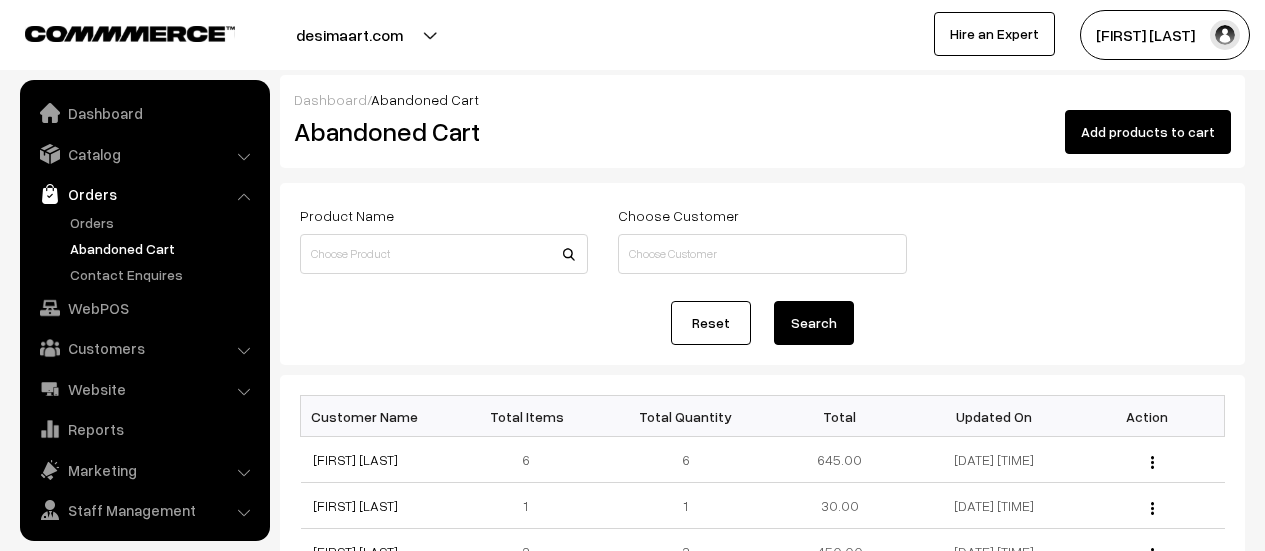 scroll, scrollTop: 0, scrollLeft: 0, axis: both 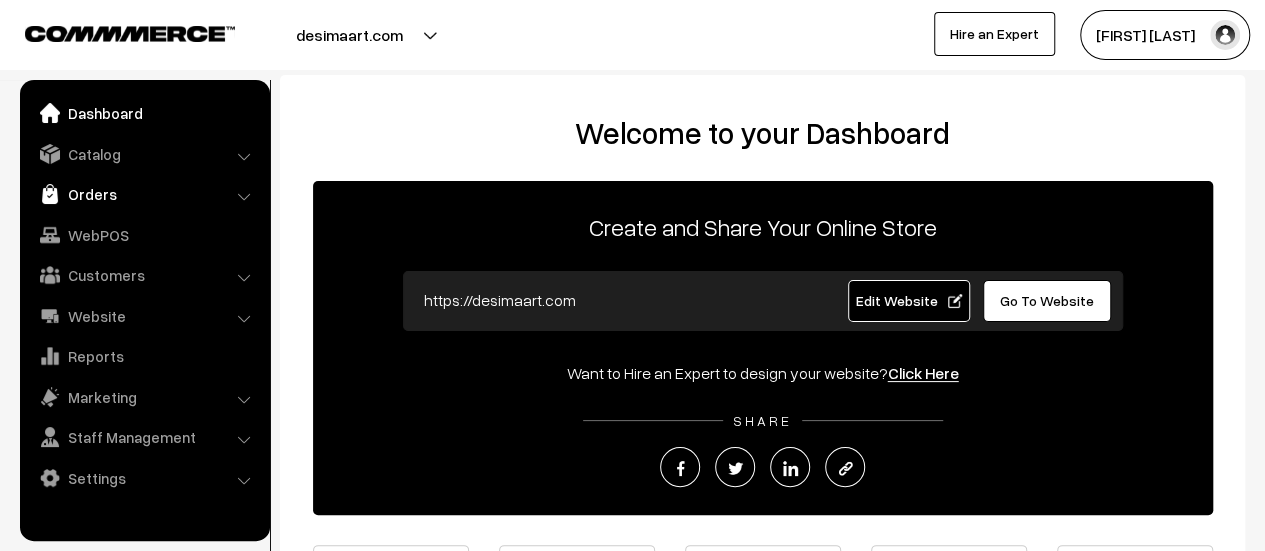 click on "Orders" at bounding box center (144, 194) 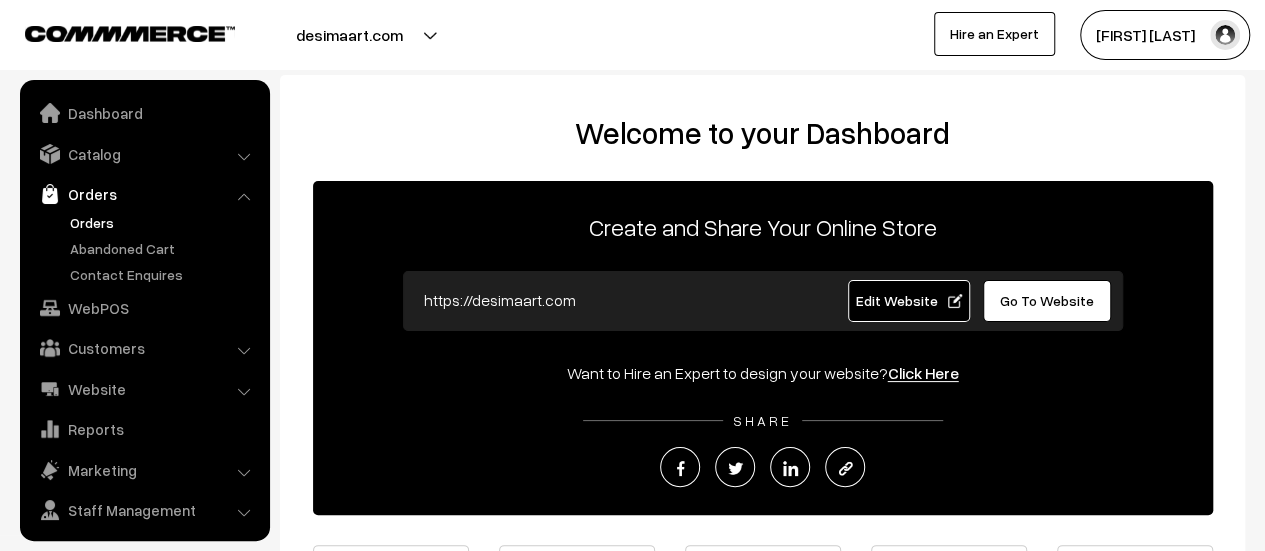 click on "Orders" at bounding box center (164, 222) 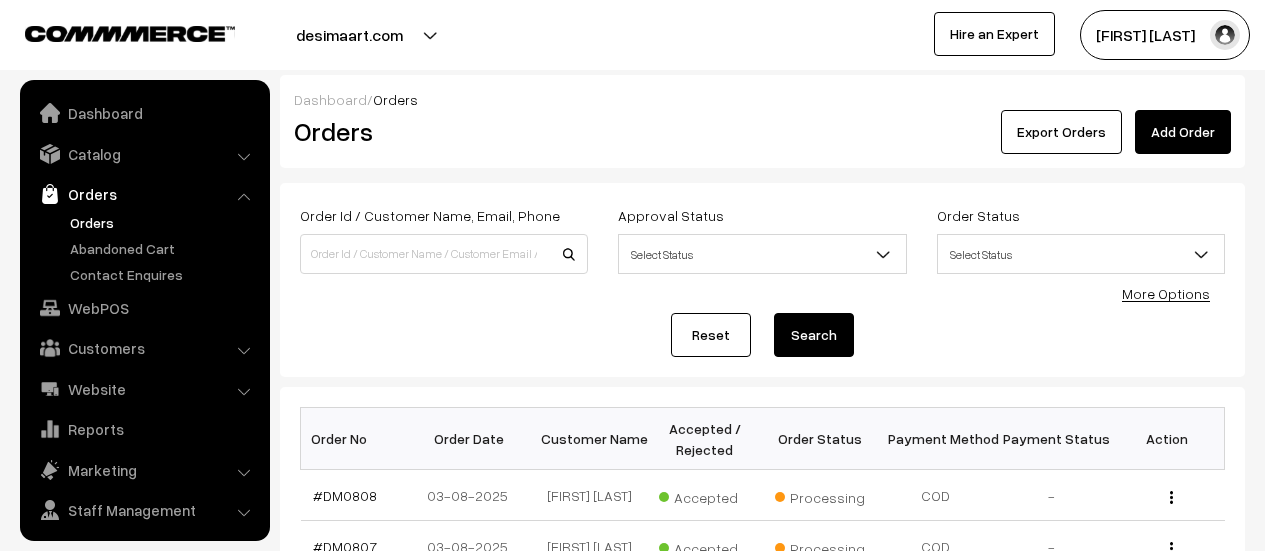 scroll, scrollTop: 0, scrollLeft: 0, axis: both 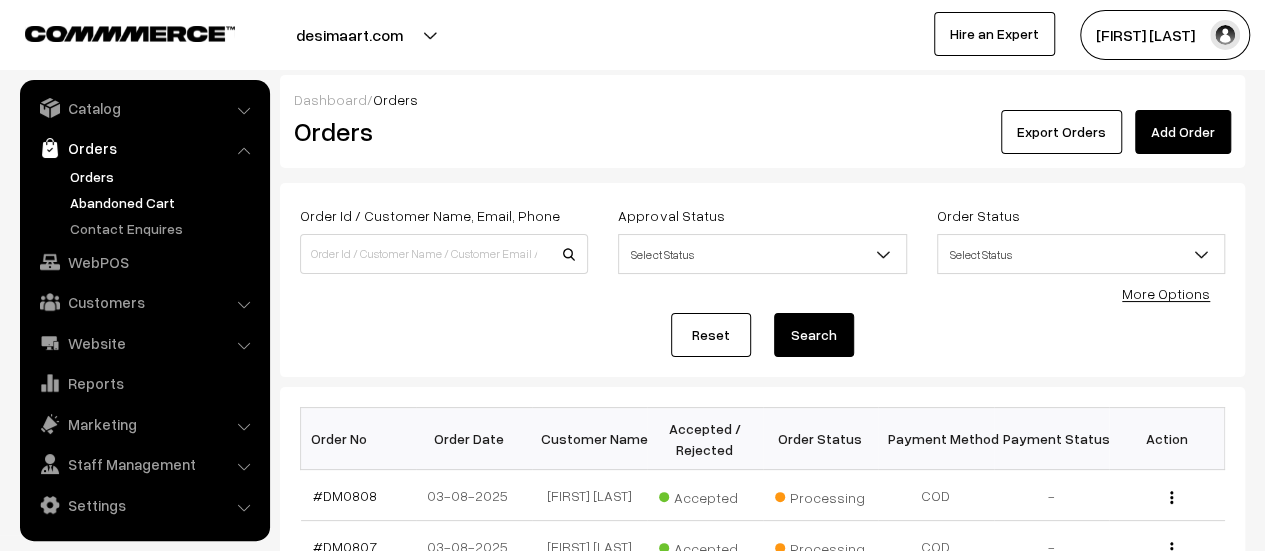 click on "Abandoned Cart" at bounding box center (164, 202) 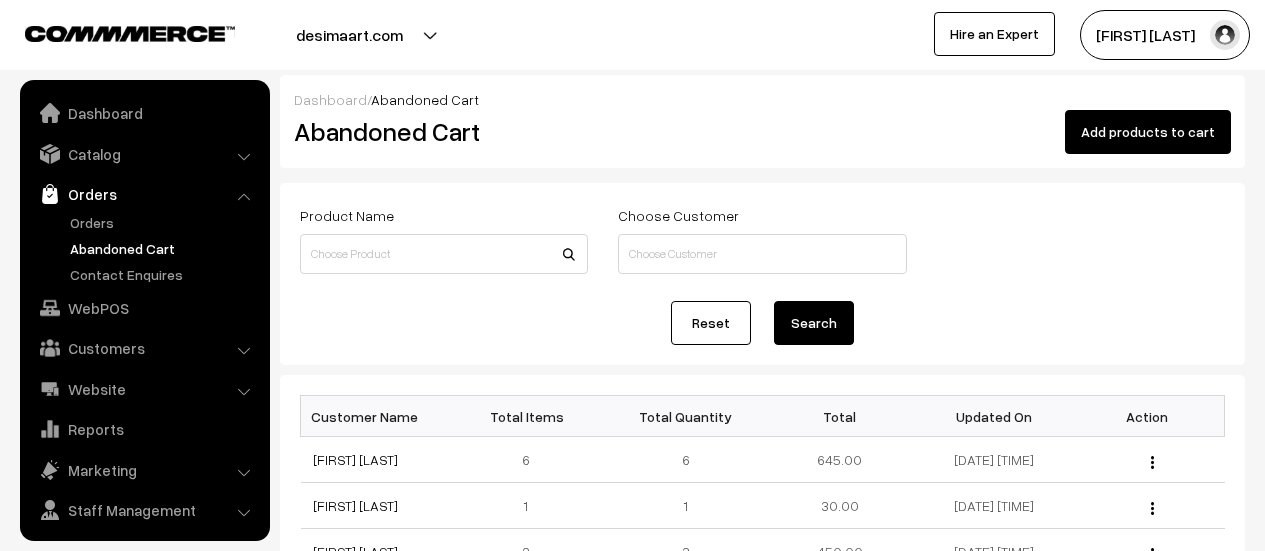 scroll, scrollTop: 0, scrollLeft: 0, axis: both 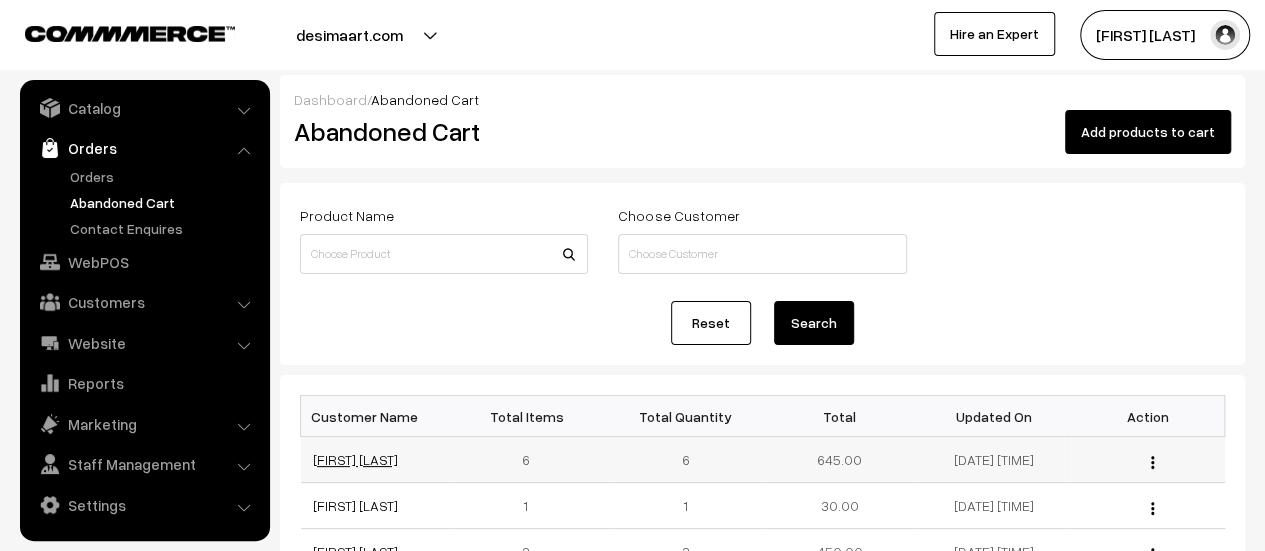 click on "[FIRST] [LAST]" at bounding box center [355, 459] 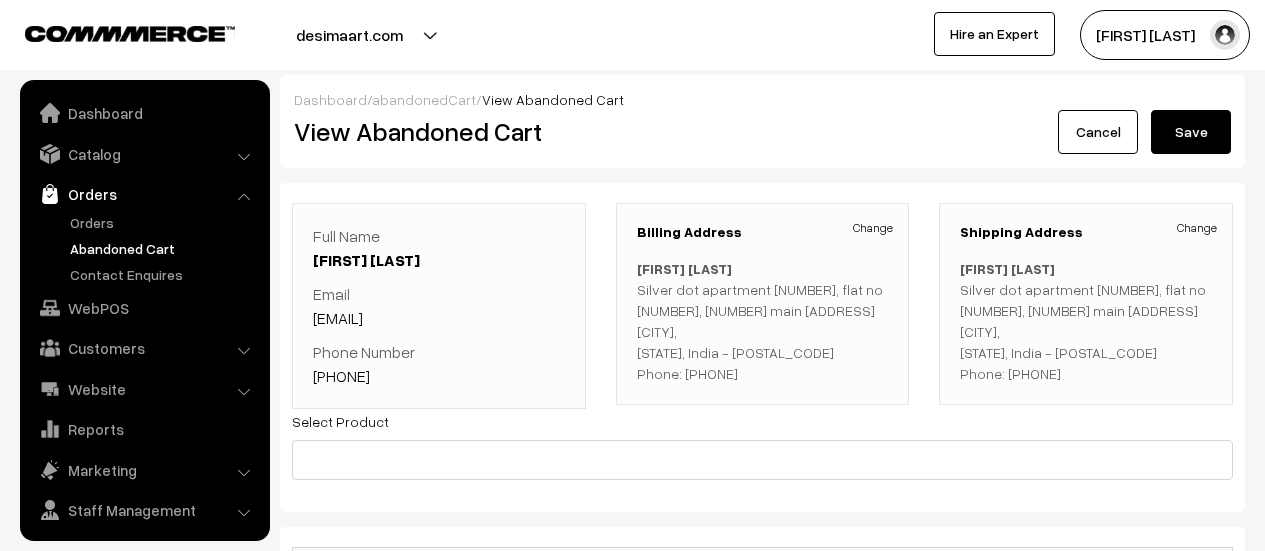 scroll, scrollTop: 0, scrollLeft: 0, axis: both 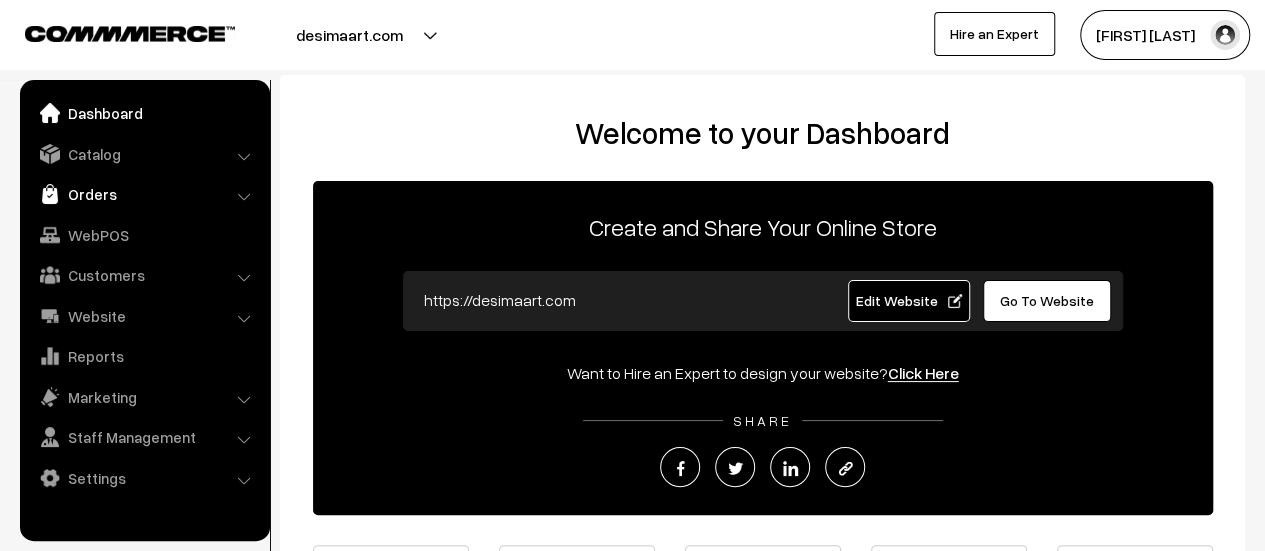 click on "Orders" at bounding box center [144, 194] 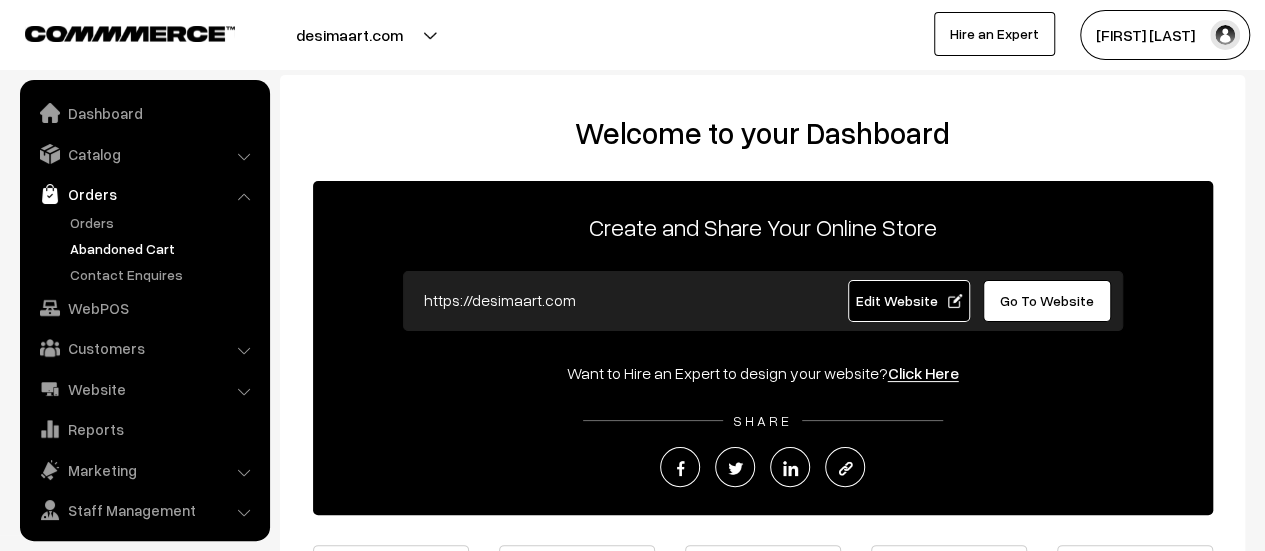 click on "Abandoned Cart" at bounding box center [164, 248] 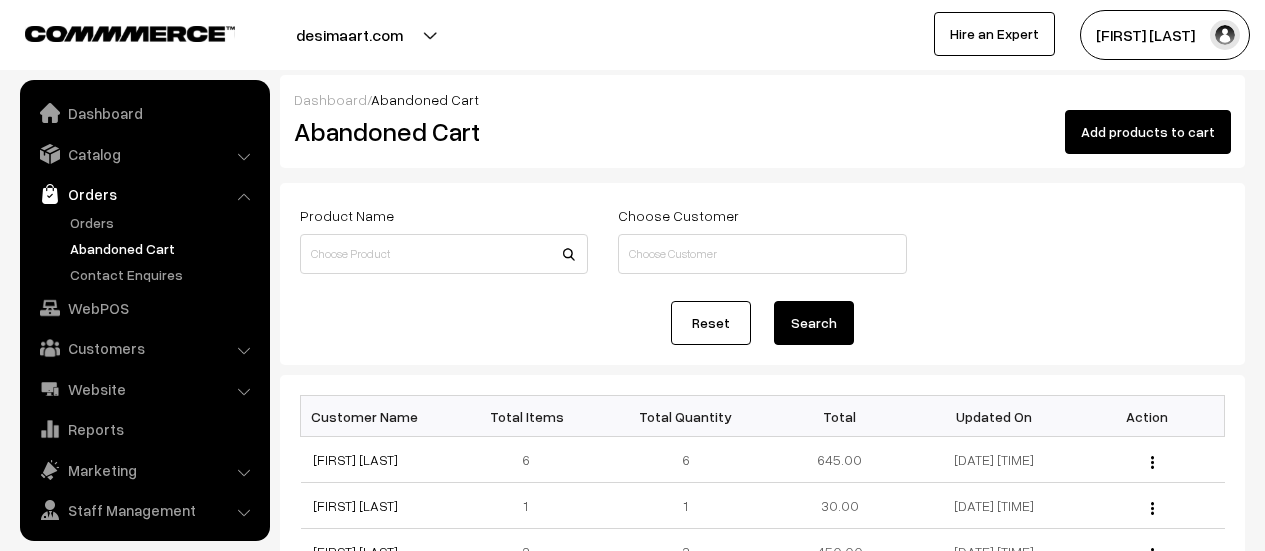 scroll, scrollTop: 0, scrollLeft: 0, axis: both 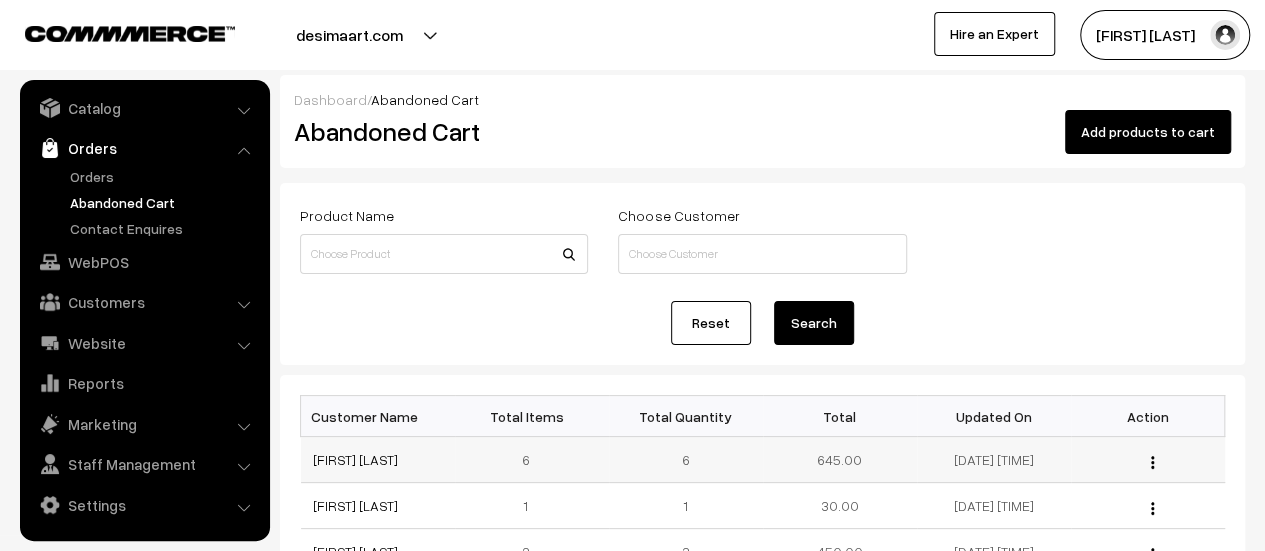 drag, startPoint x: 408, startPoint y: 451, endPoint x: 302, endPoint y: 464, distance: 106.7942 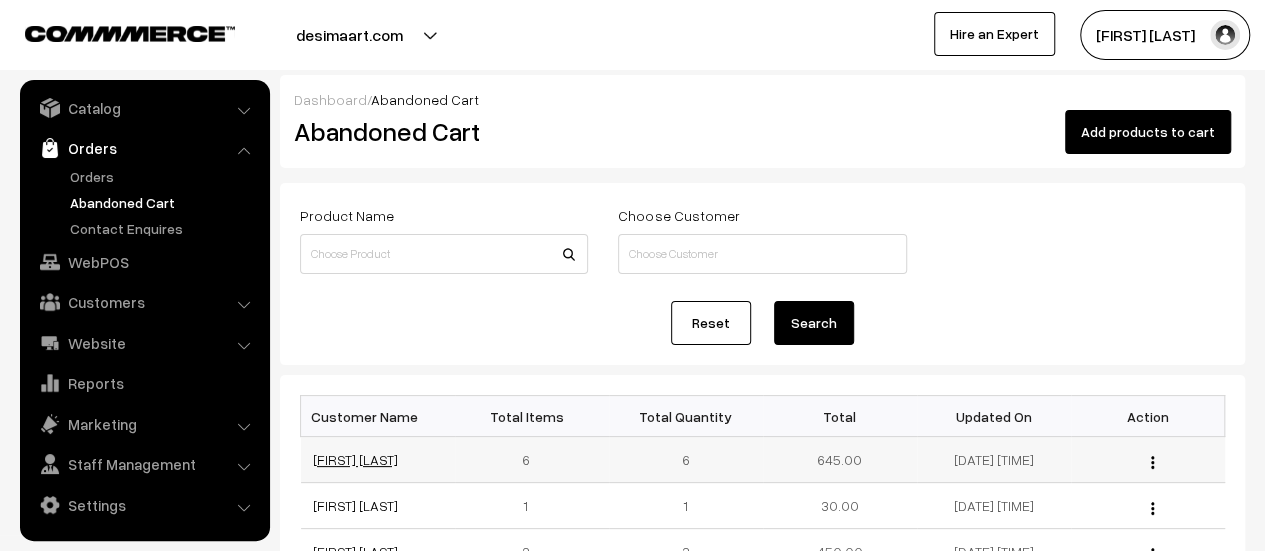 click on "[FIRST] [LAST]" at bounding box center [355, 459] 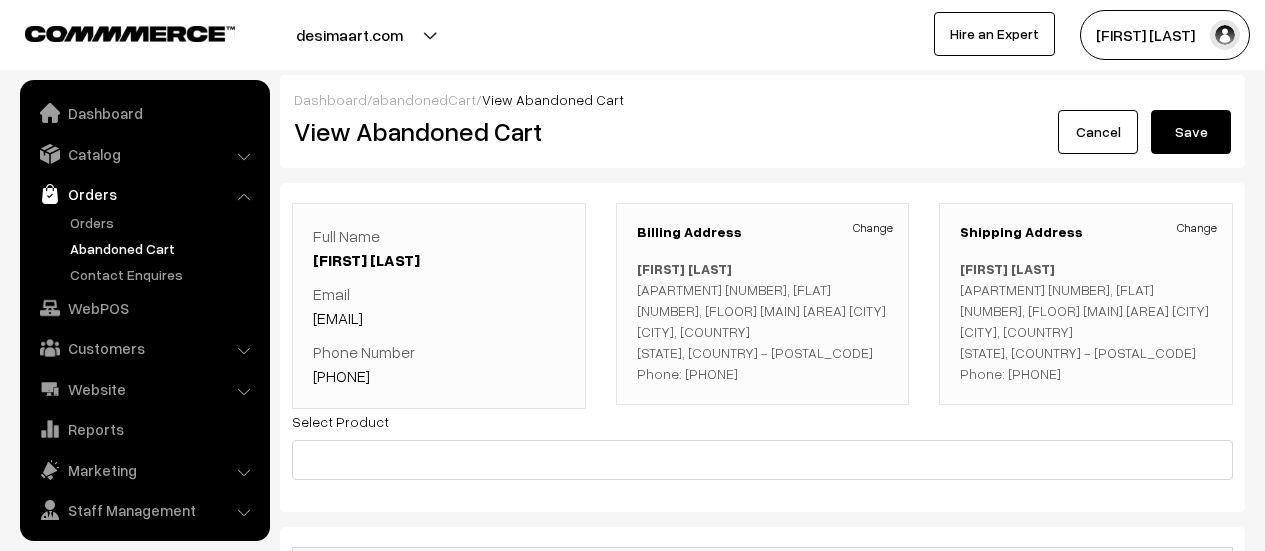 scroll, scrollTop: 0, scrollLeft: 0, axis: both 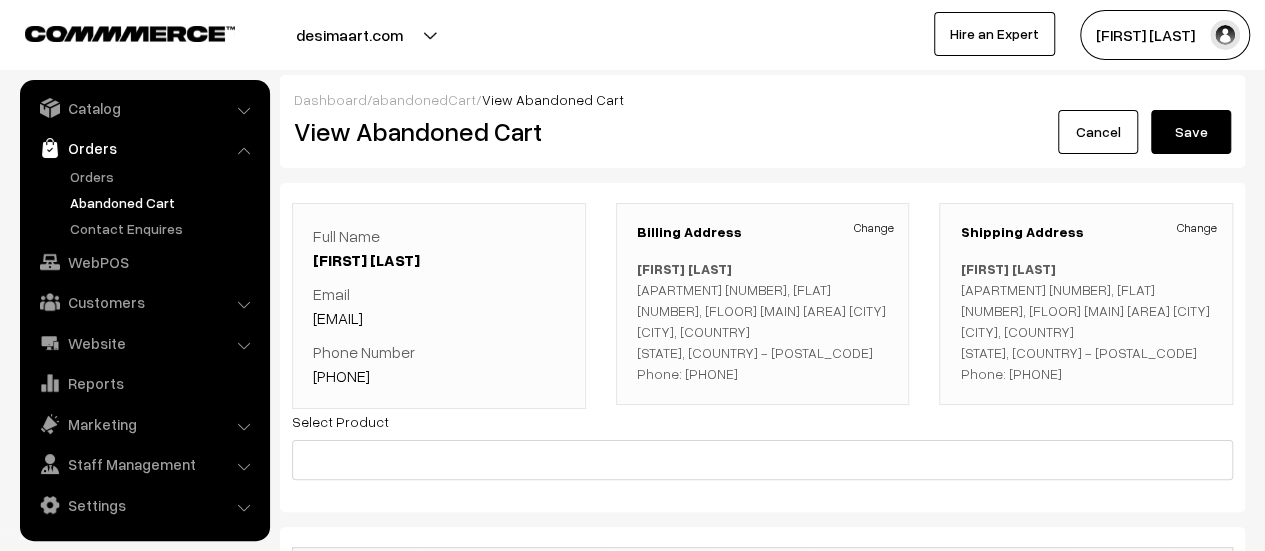 drag, startPoint x: 514, startPoint y: 316, endPoint x: 307, endPoint y: 329, distance: 207.4078 